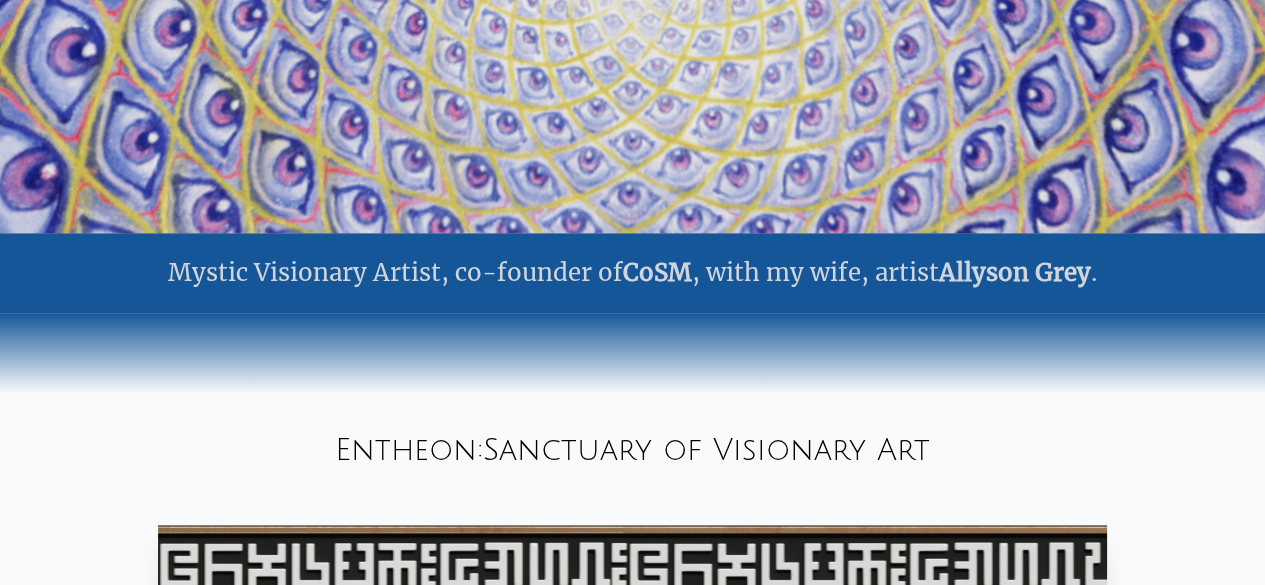 scroll, scrollTop: 0, scrollLeft: 0, axis: both 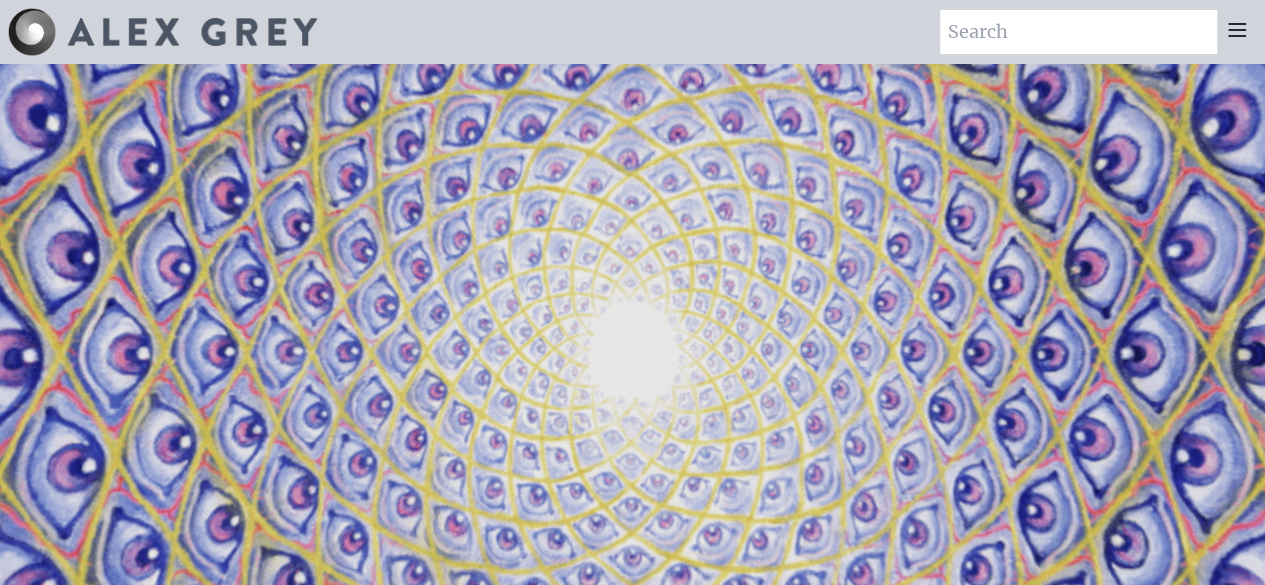click 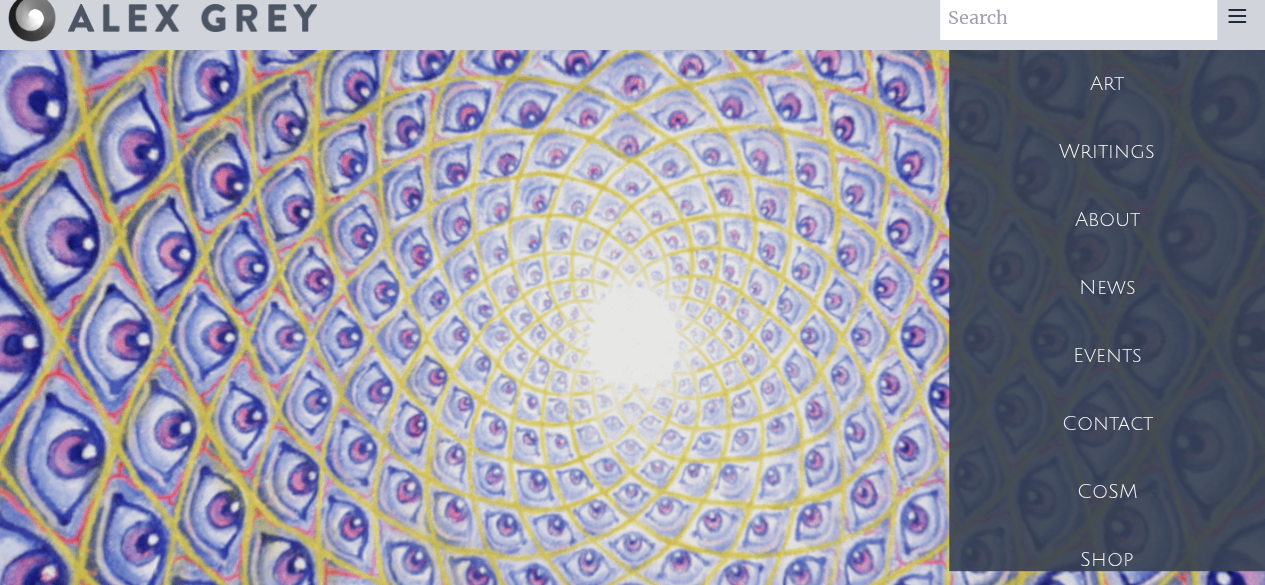 scroll, scrollTop: 0, scrollLeft: 0, axis: both 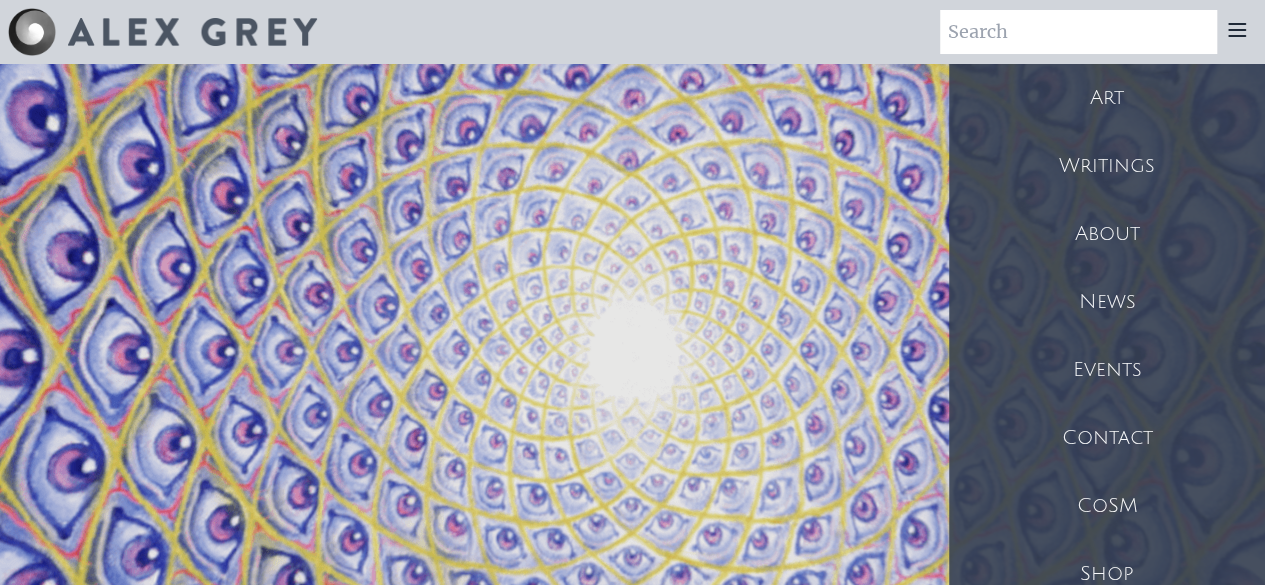 click on "About" at bounding box center [1107, 234] 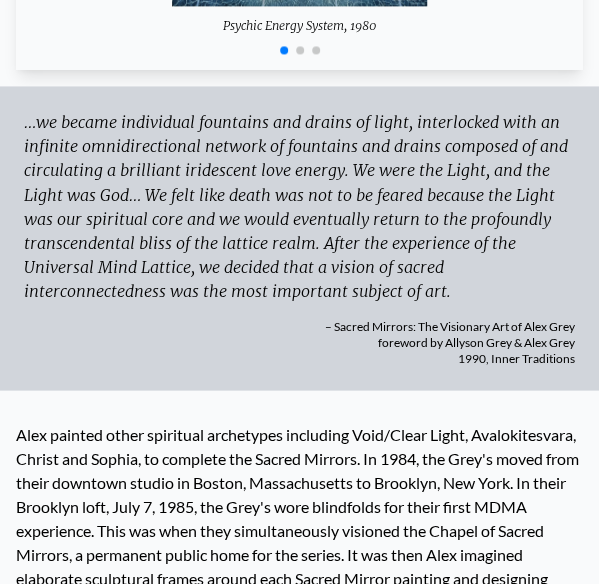 scroll, scrollTop: 7924, scrollLeft: 0, axis: vertical 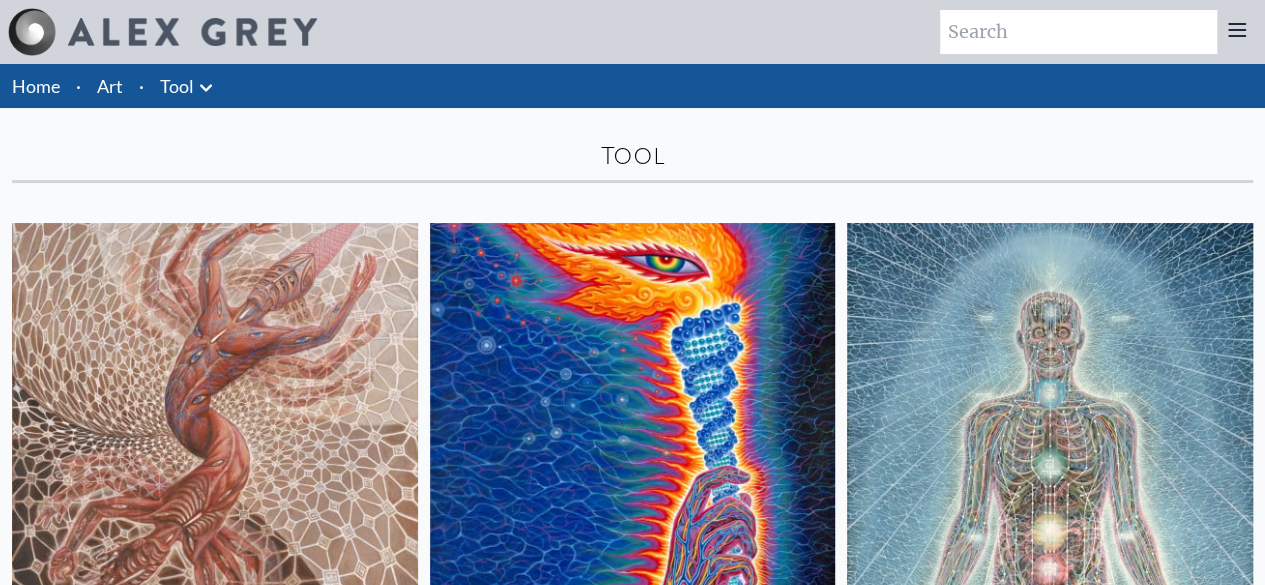 click on "Art" at bounding box center (110, 86) 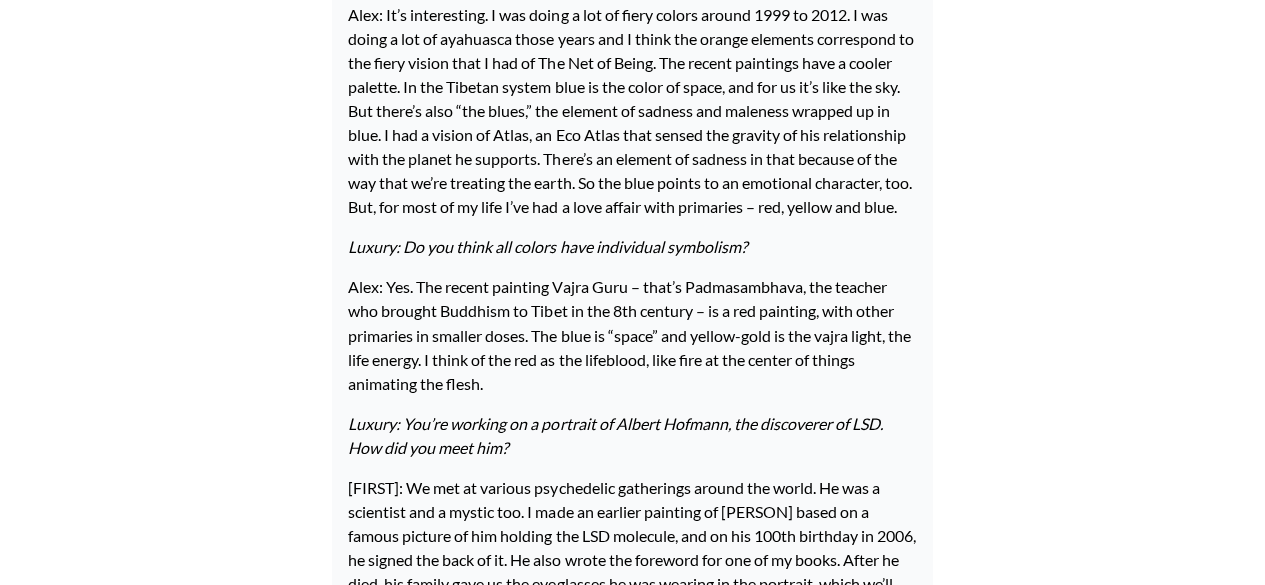 scroll, scrollTop: 11778, scrollLeft: 0, axis: vertical 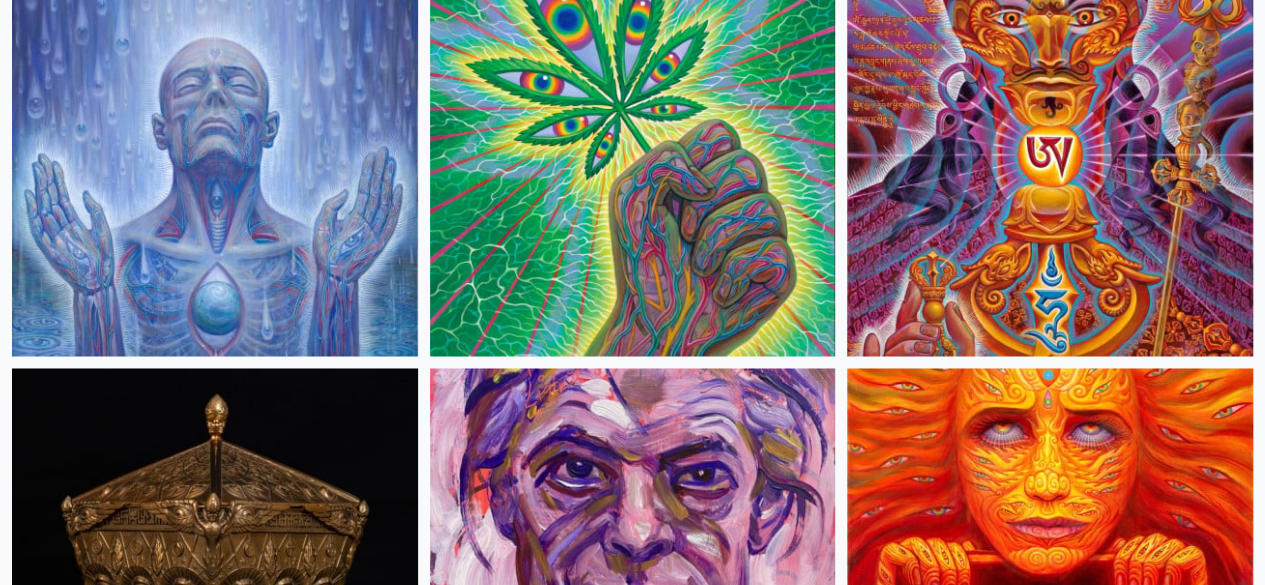 click at bounding box center (633, 4330) 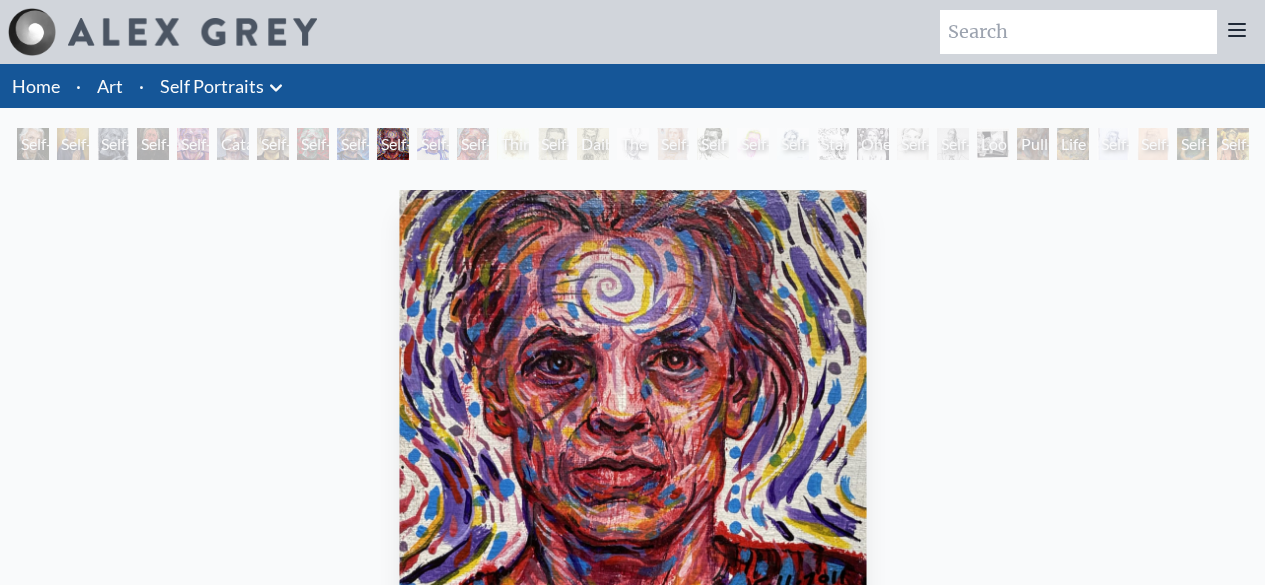 scroll, scrollTop: 0, scrollLeft: 0, axis: both 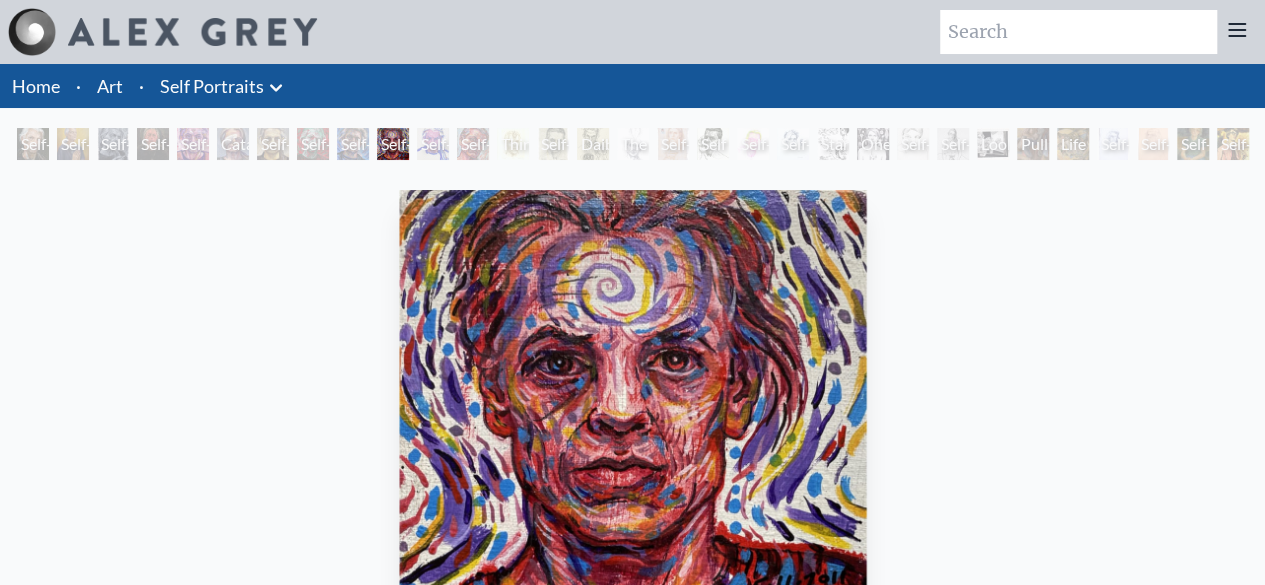 click on "Self-Portrait
2011,  acrylic on canvas, 6.5 x 7 in.
Visit the CoSM Shop" at bounding box center (632, 541) 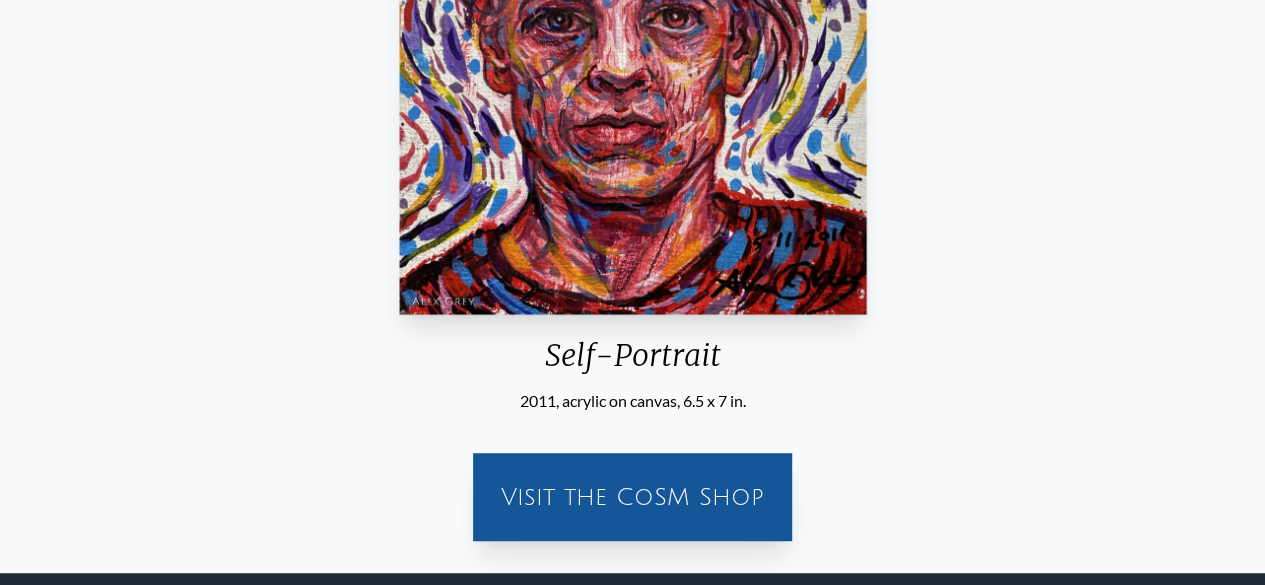 scroll, scrollTop: 376, scrollLeft: 0, axis: vertical 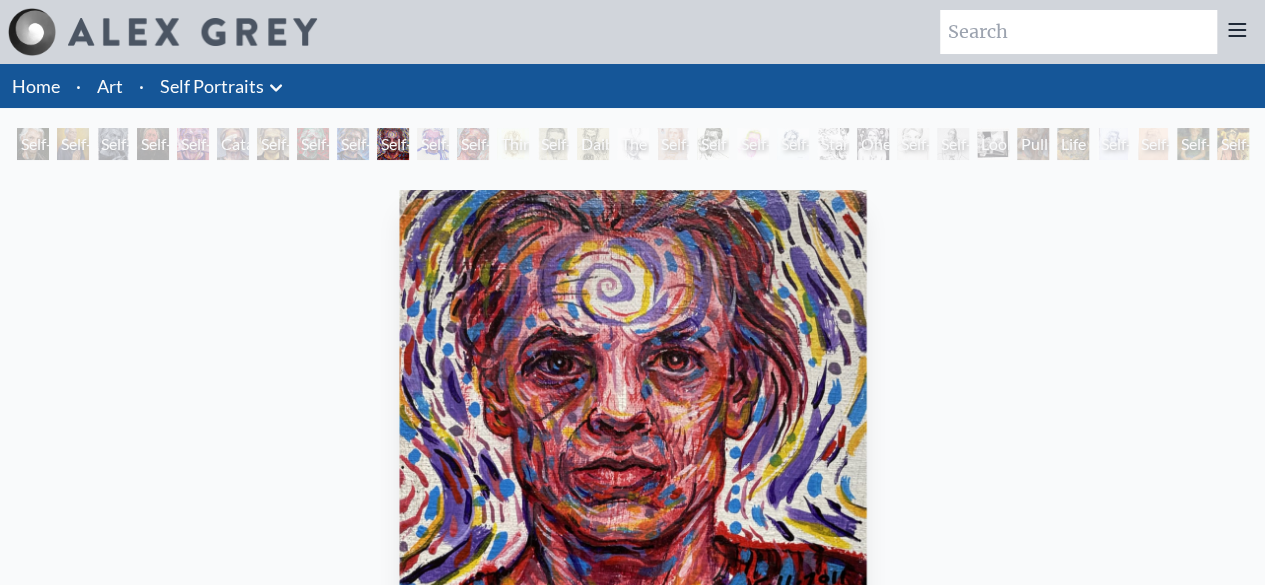 click on "Art" at bounding box center (110, 86) 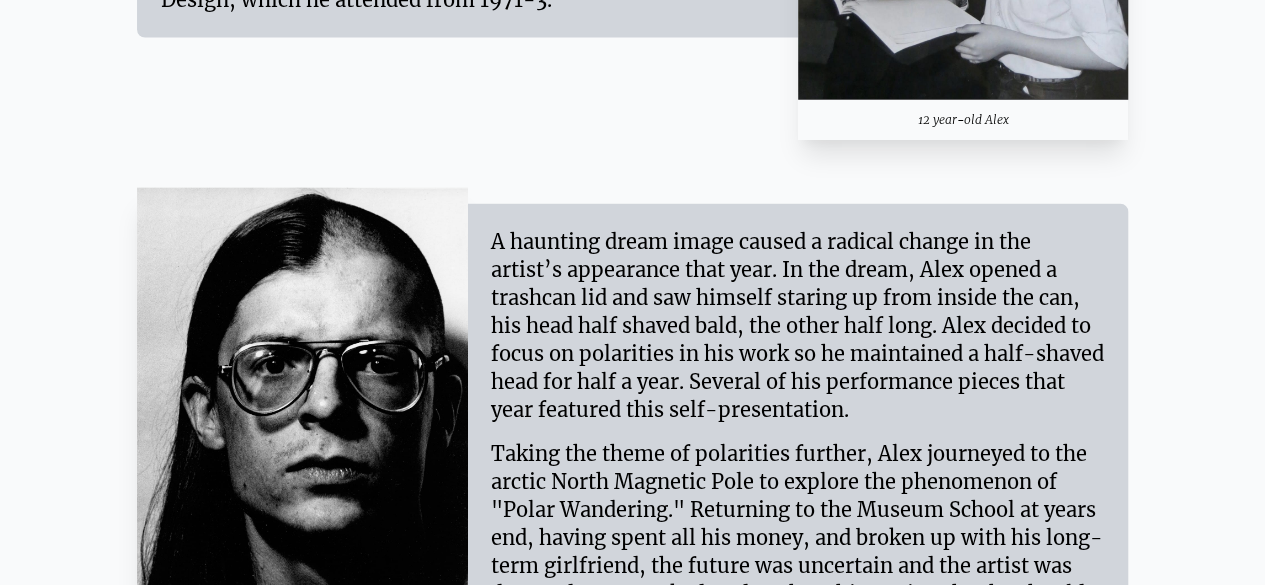 scroll, scrollTop: 2470, scrollLeft: 0, axis: vertical 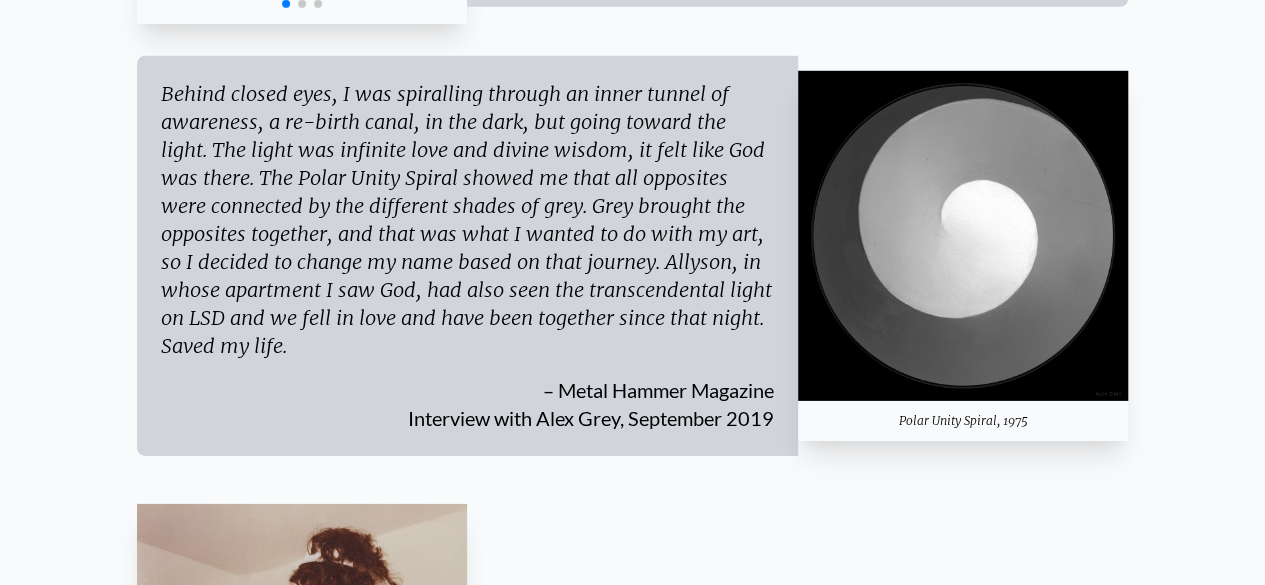 drag, startPoint x: 161, startPoint y: 90, endPoint x: 343, endPoint y: 354, distance: 320.65558 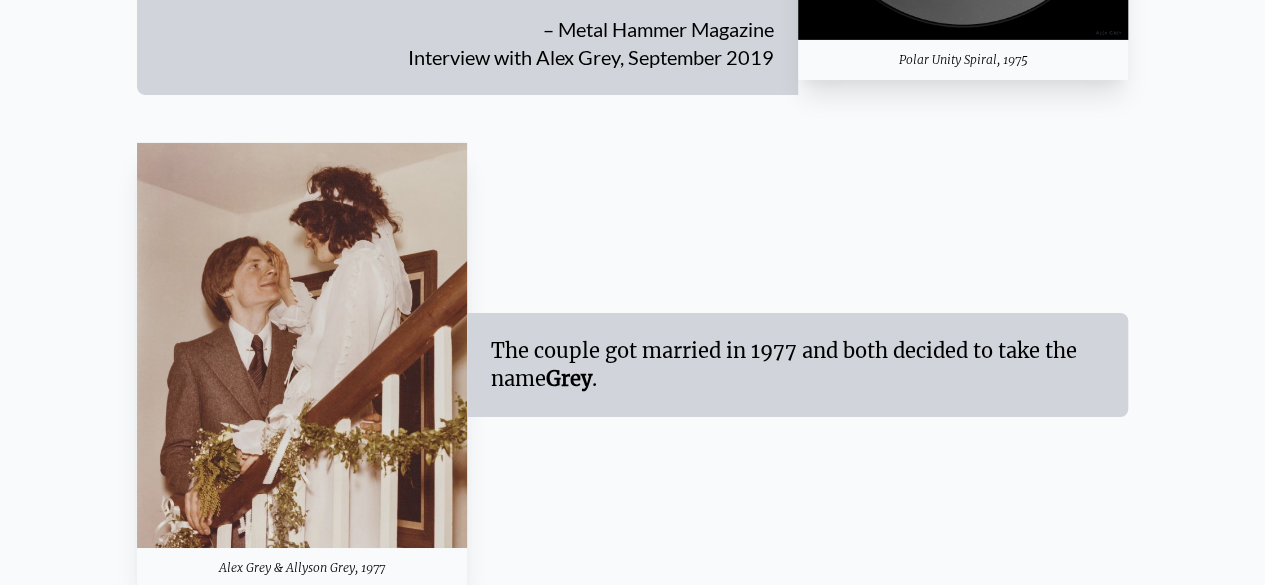 scroll, scrollTop: 3207, scrollLeft: 0, axis: vertical 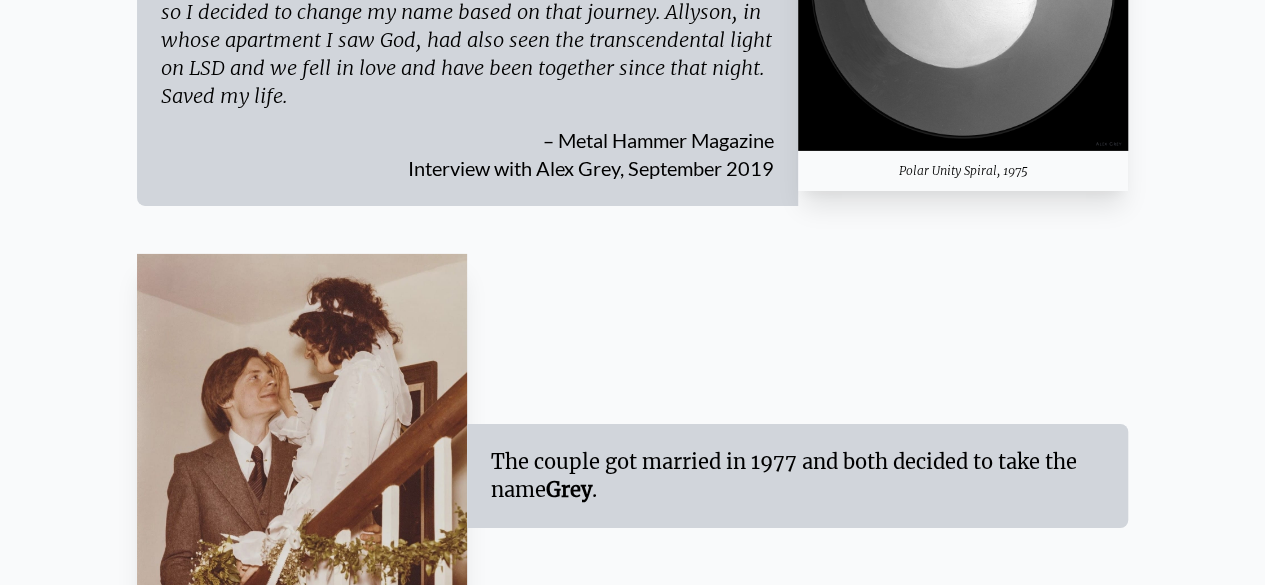 click on "– Metal Hammer Magazine
Interview with Alex Grey, September 2019" at bounding box center (467, 146) 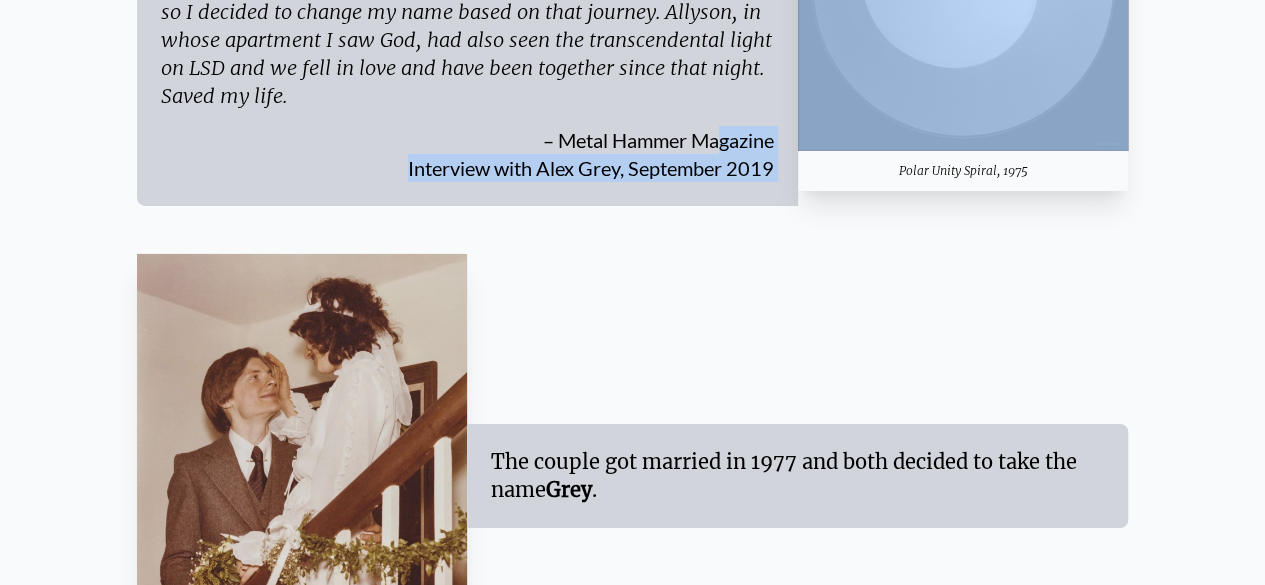 drag, startPoint x: 520, startPoint y: 133, endPoint x: 798, endPoint y: 177, distance: 281.46048 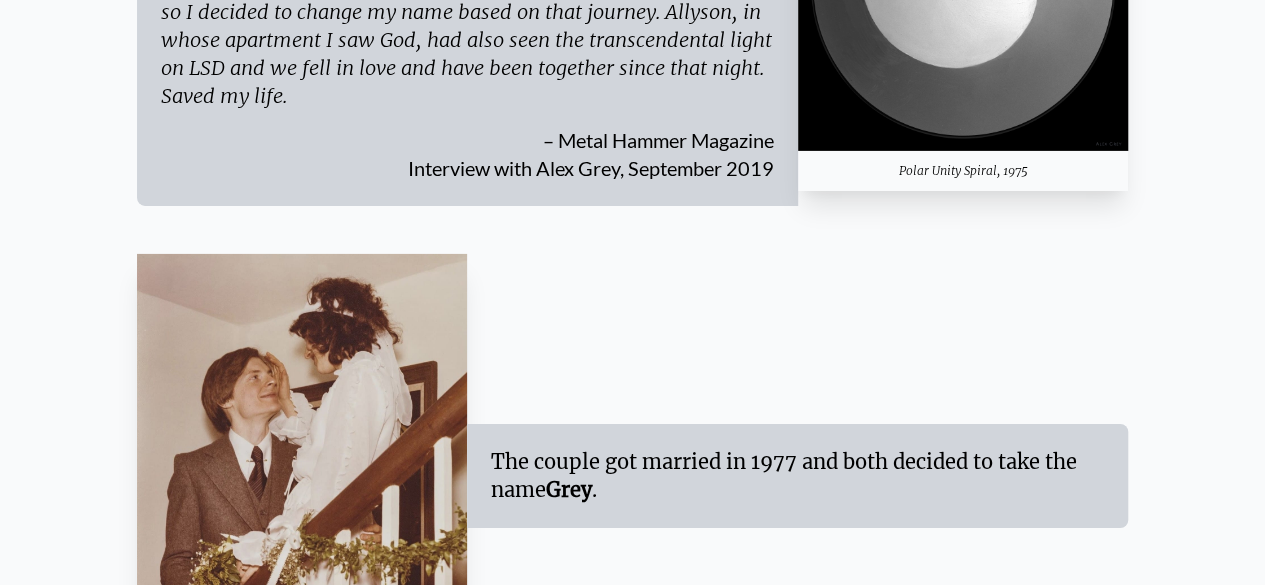 click on "– Metal Hammer Magazine
Interview with Alex Grey, September 2019" at bounding box center [467, 146] 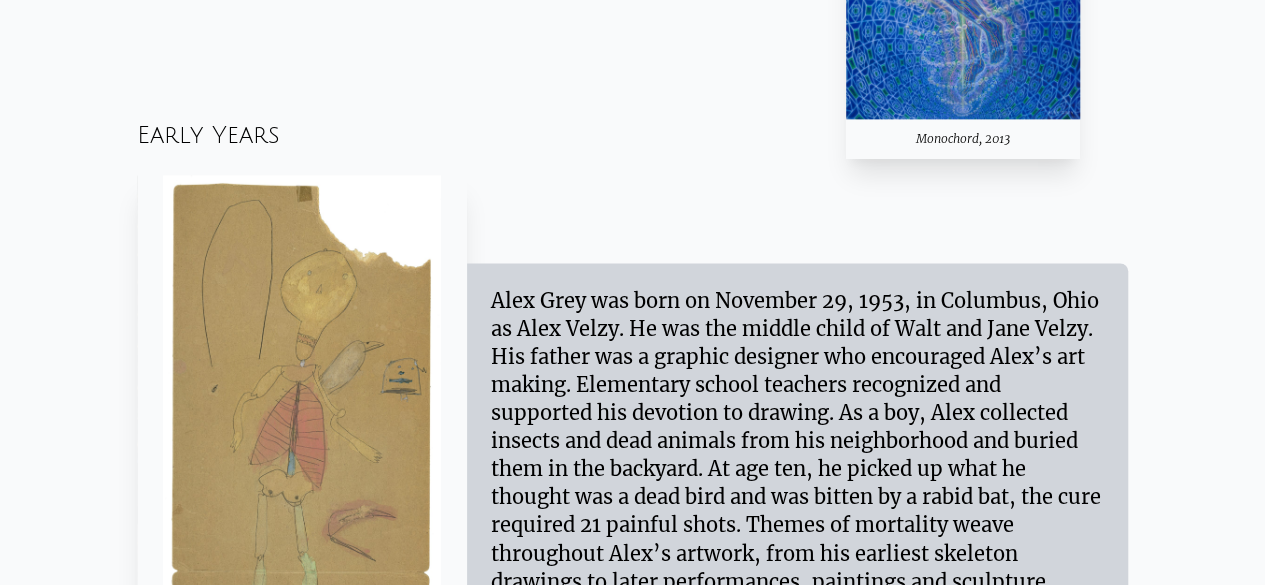 scroll, scrollTop: 1646, scrollLeft: 0, axis: vertical 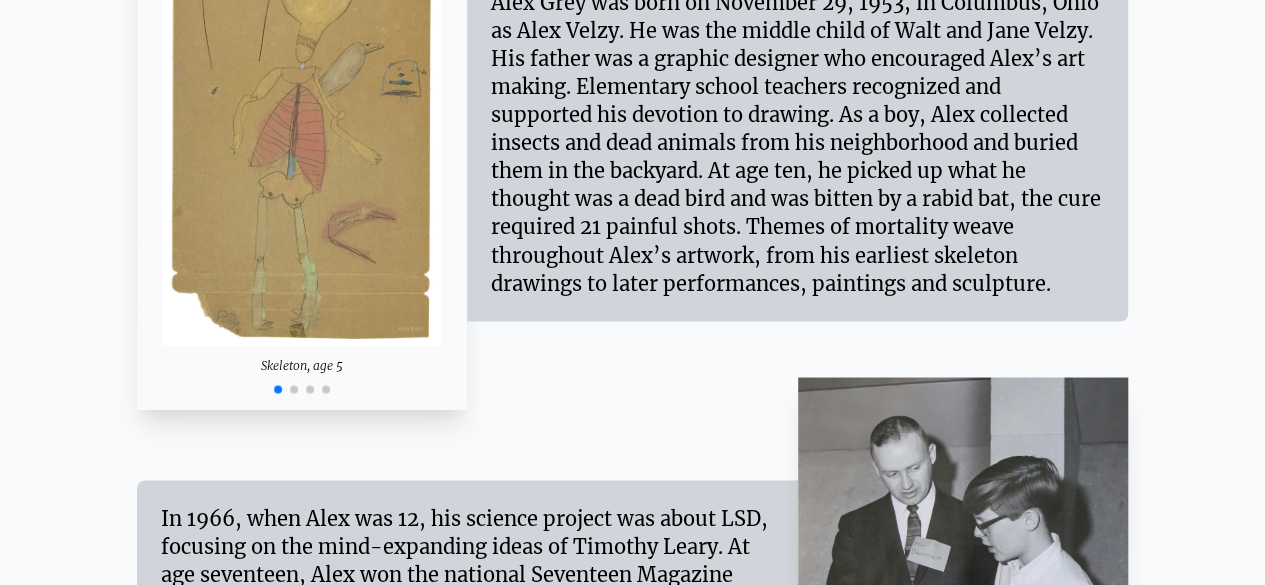 click at bounding box center (294, 389) 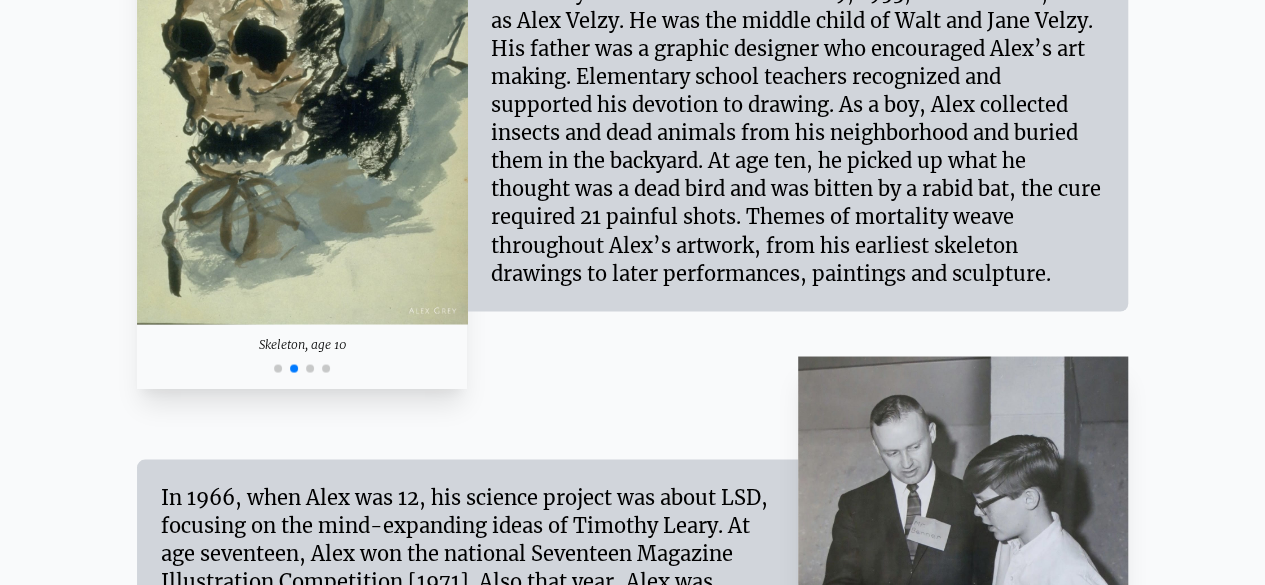 click at bounding box center (310, 368) 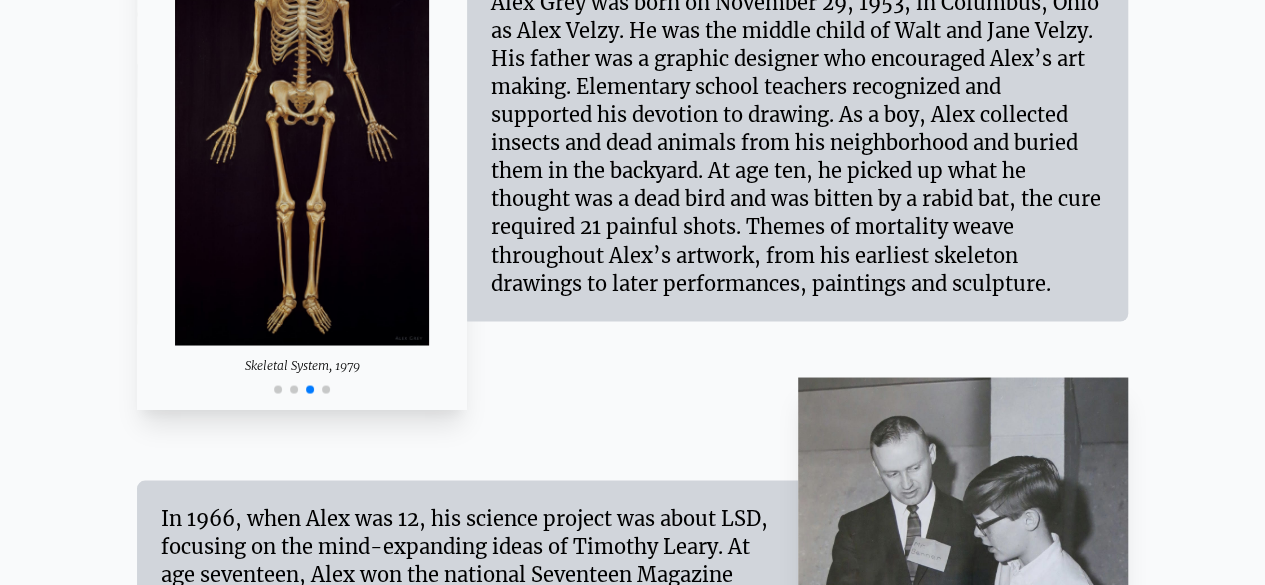 click at bounding box center (302, 387) 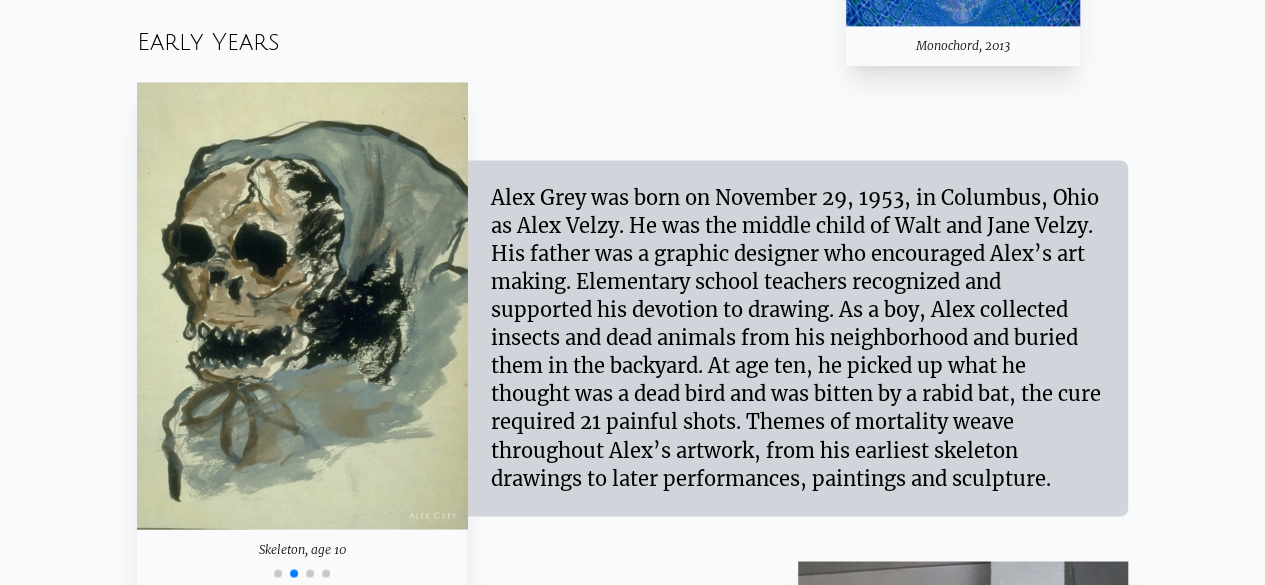 scroll, scrollTop: 1434, scrollLeft: 0, axis: vertical 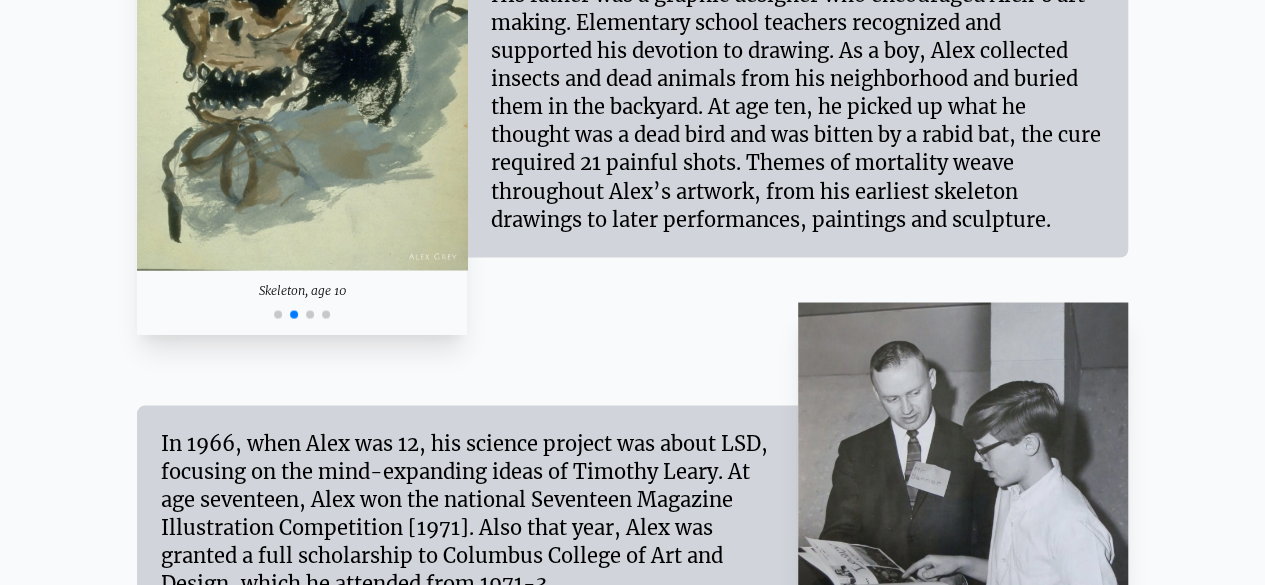 click at bounding box center [278, 314] 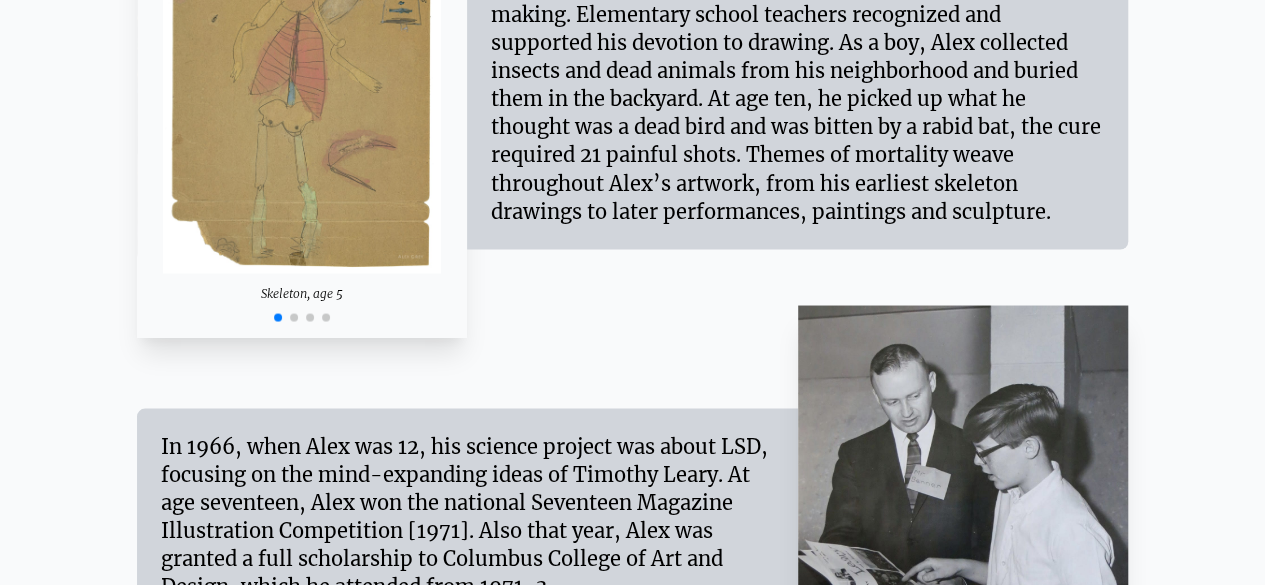 scroll, scrollTop: 1721, scrollLeft: 0, axis: vertical 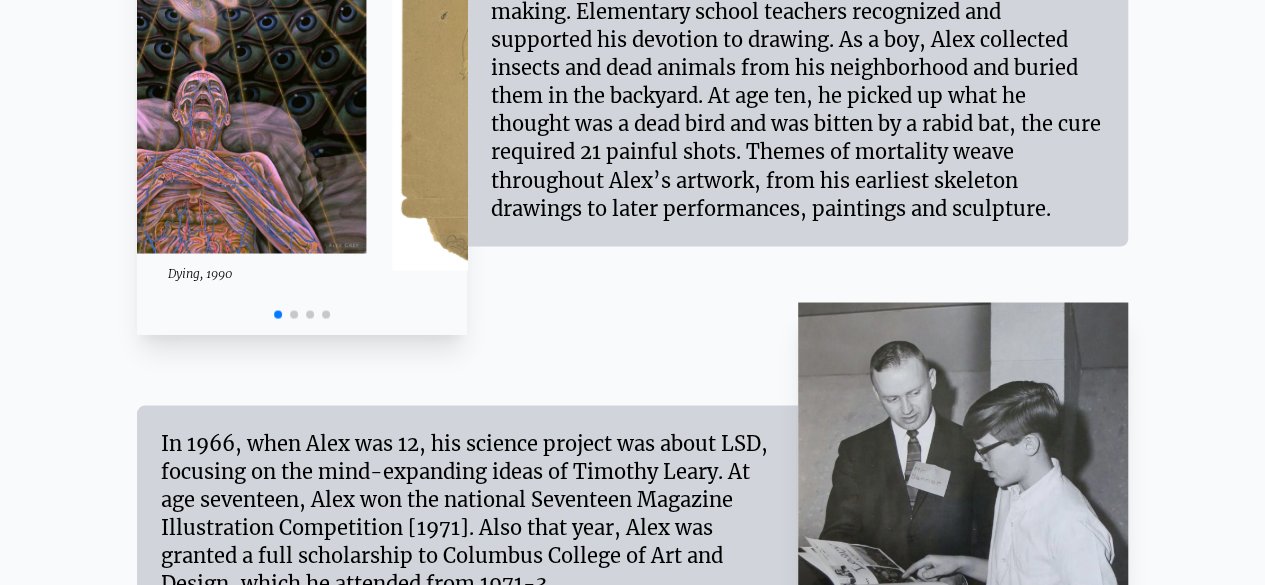click on "Dying, 1990
Skeleton, age 5
Skeleton, age 10
Skeletal System, 1979
Dying, 1990
Skeleton, age 5" at bounding box center [633, 68] 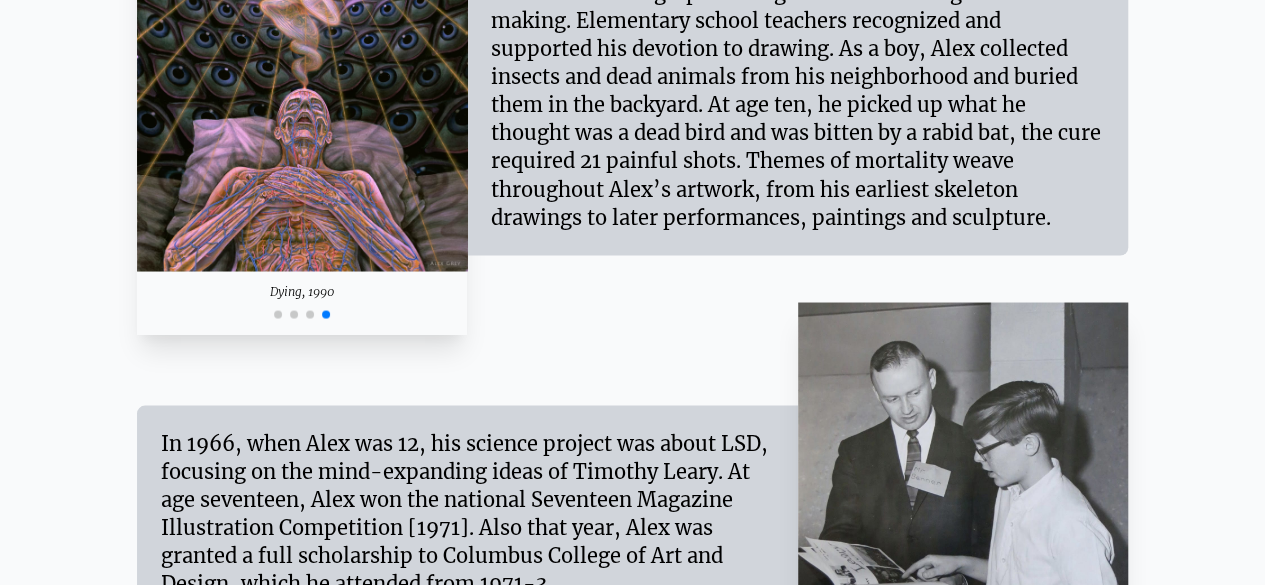 scroll, scrollTop: 1510, scrollLeft: 0, axis: vertical 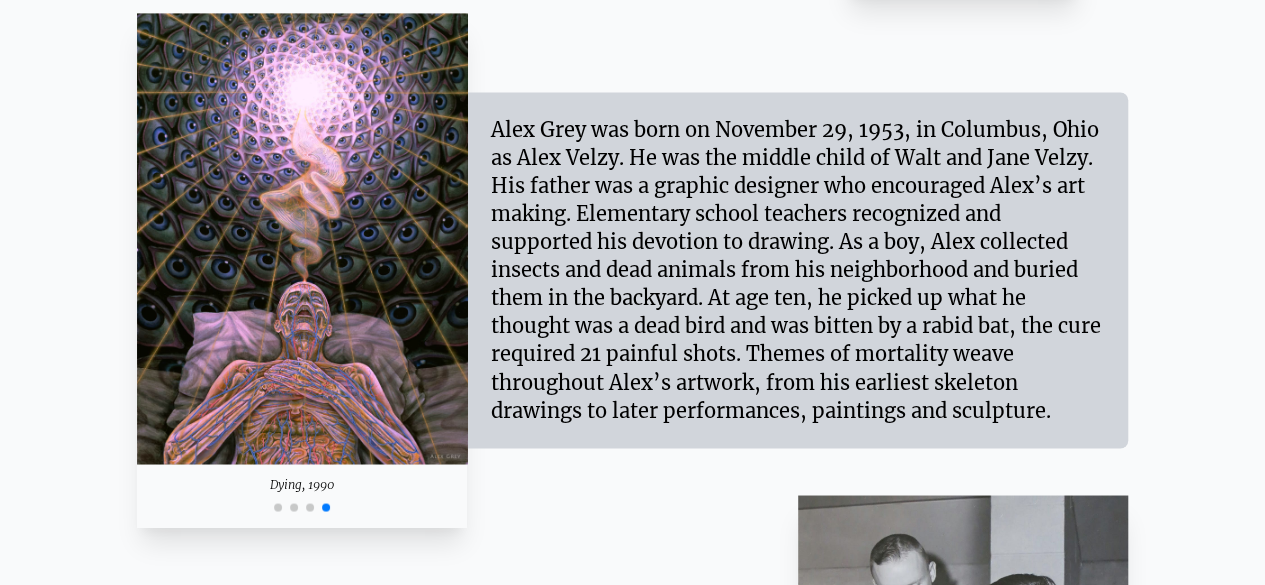 click at bounding box center [278, 507] 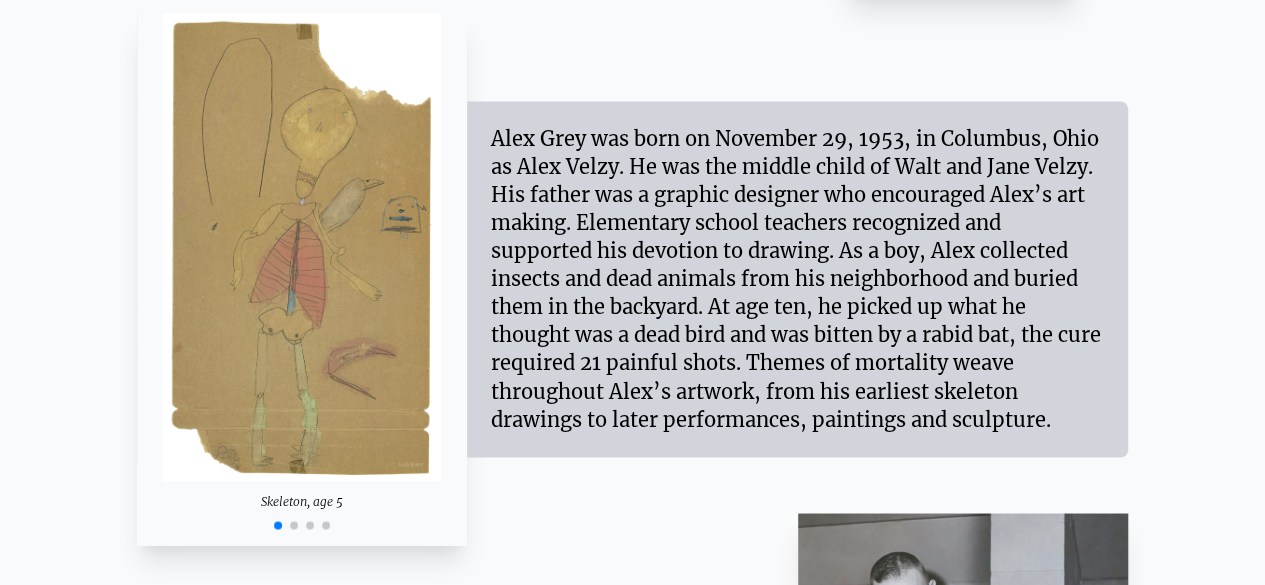click at bounding box center (302, 247) 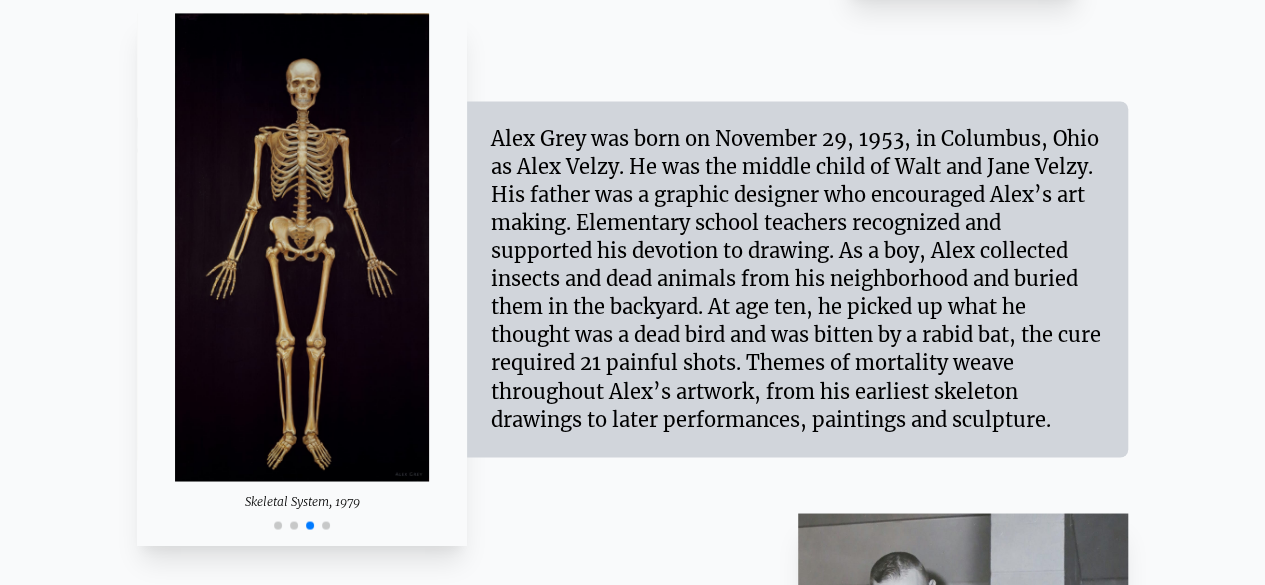 click at bounding box center (326, 525) 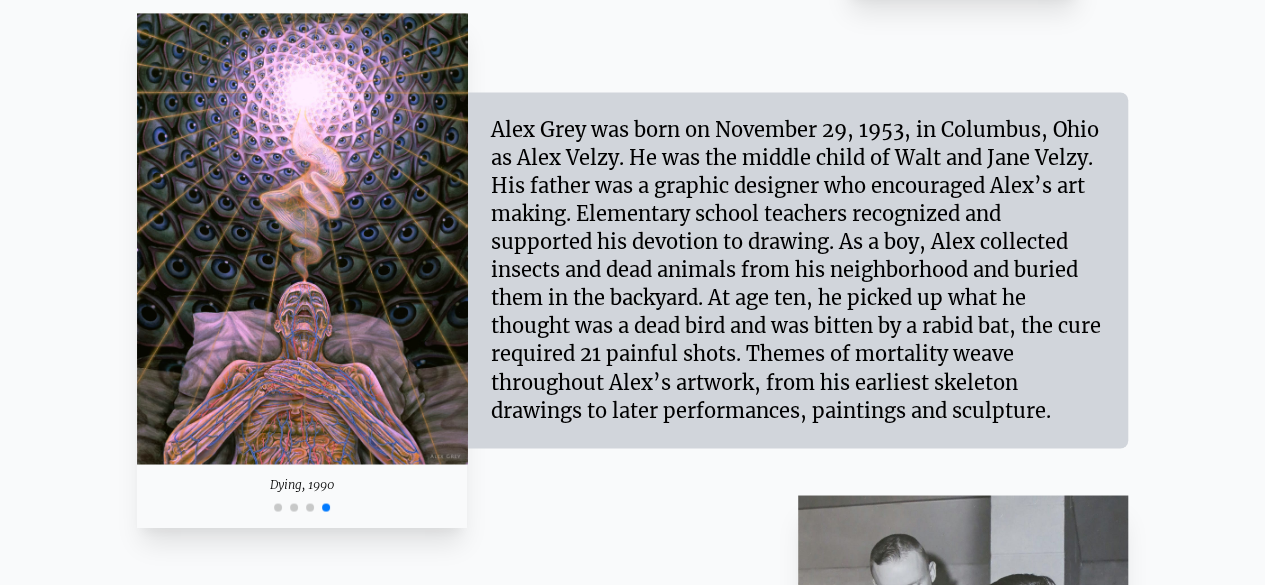 click at bounding box center [294, 507] 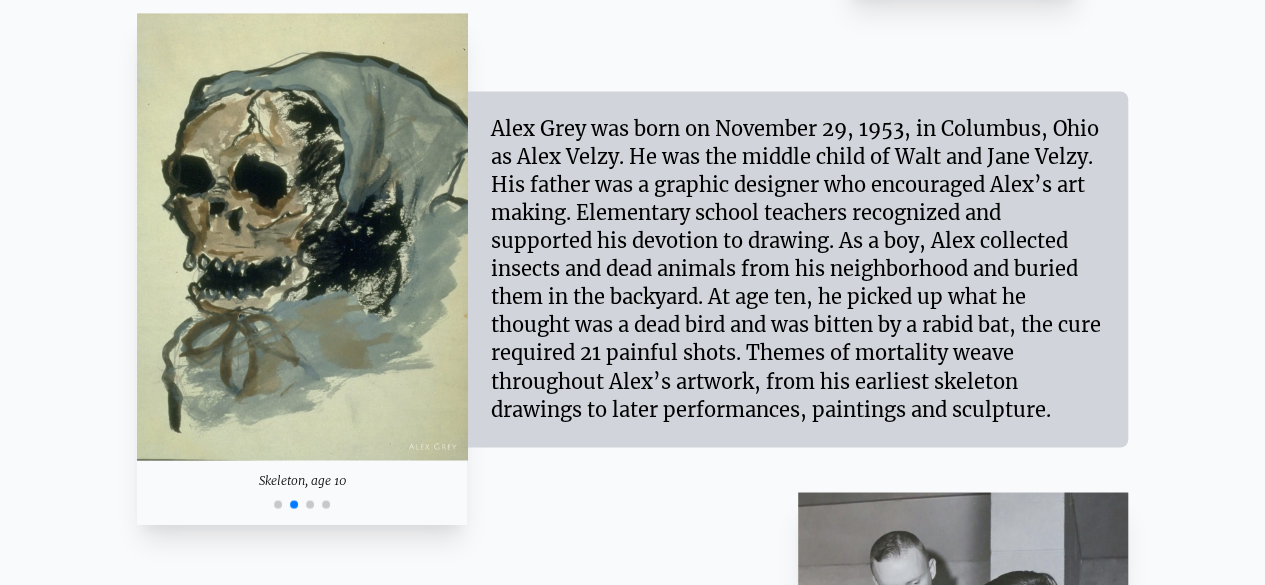 click at bounding box center [310, 504] 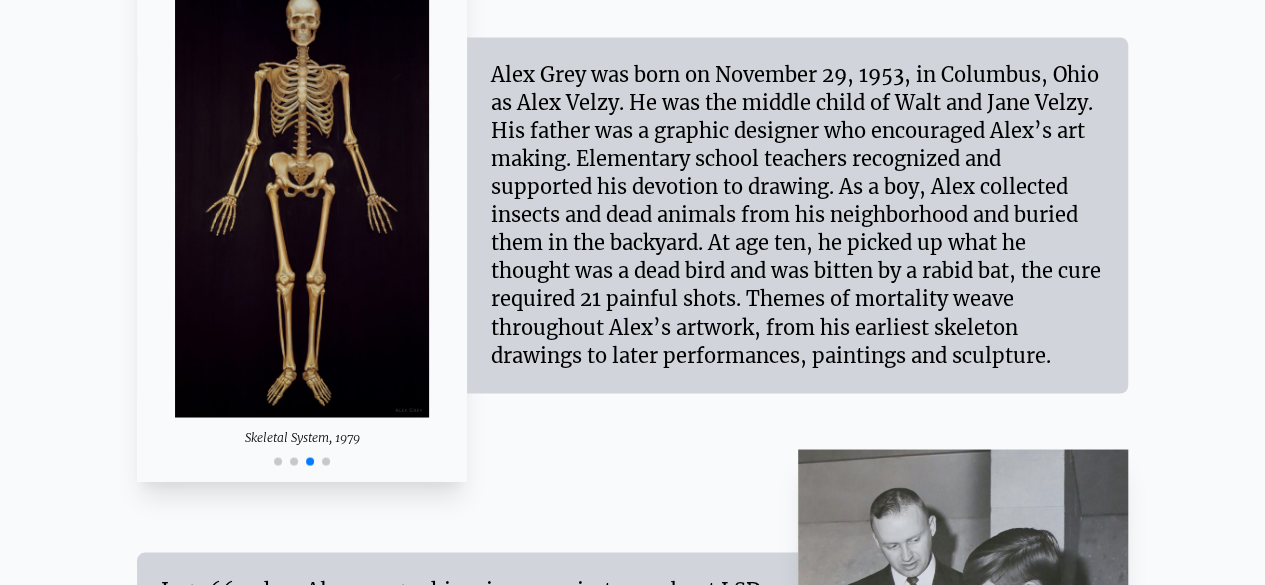 scroll, scrollTop: 1504, scrollLeft: 0, axis: vertical 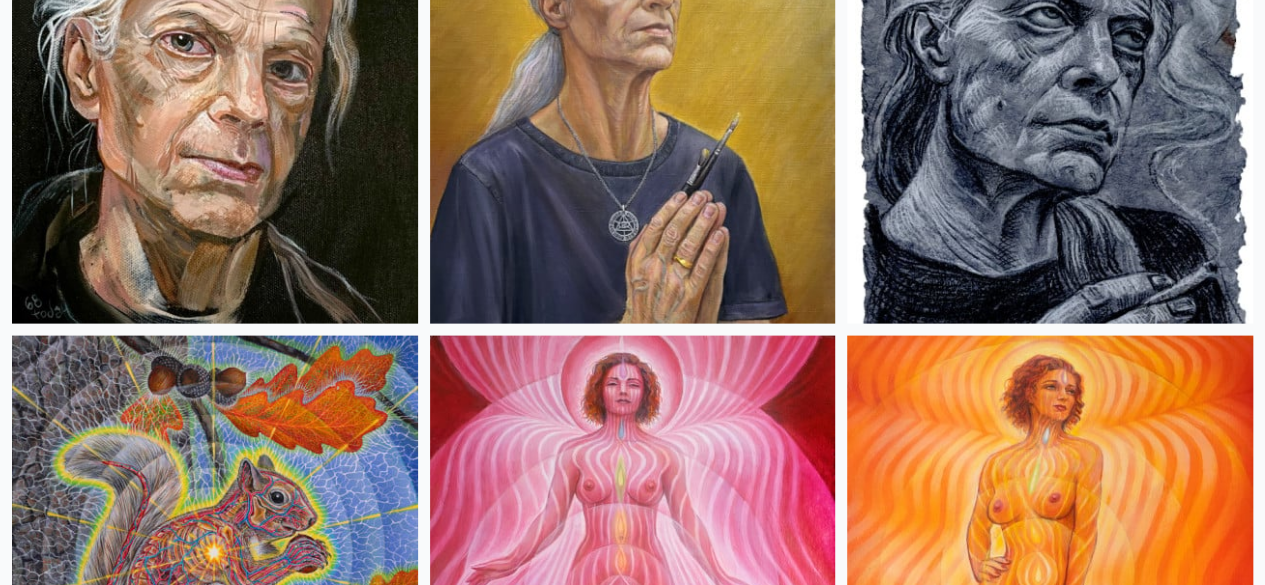 click at bounding box center [633, 1792] 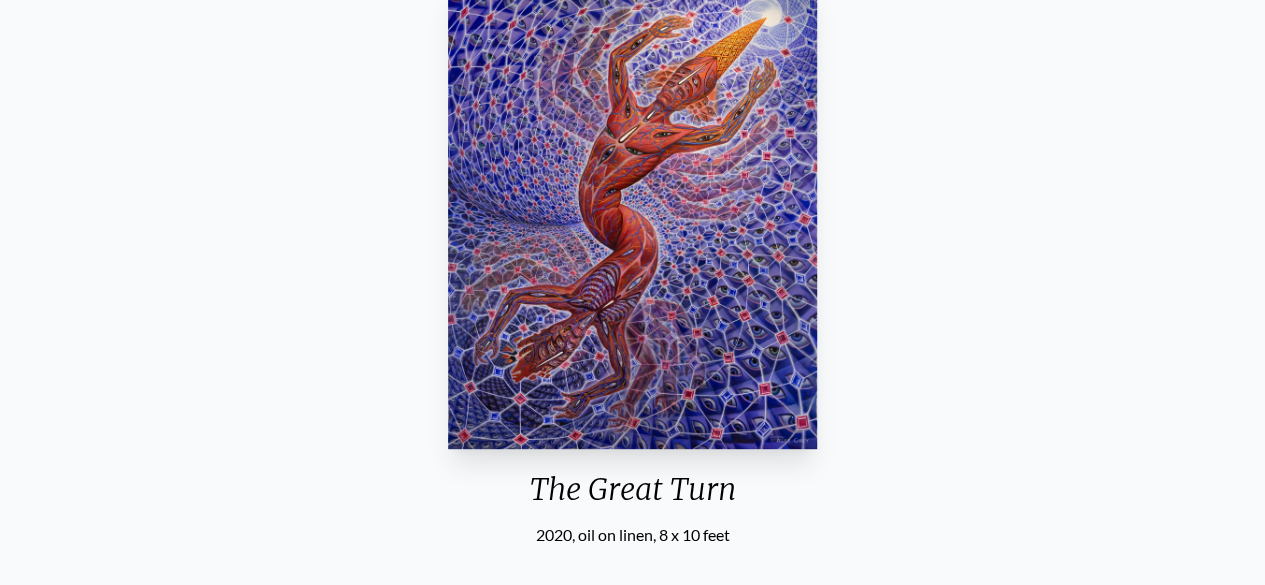 scroll, scrollTop: 0, scrollLeft: 0, axis: both 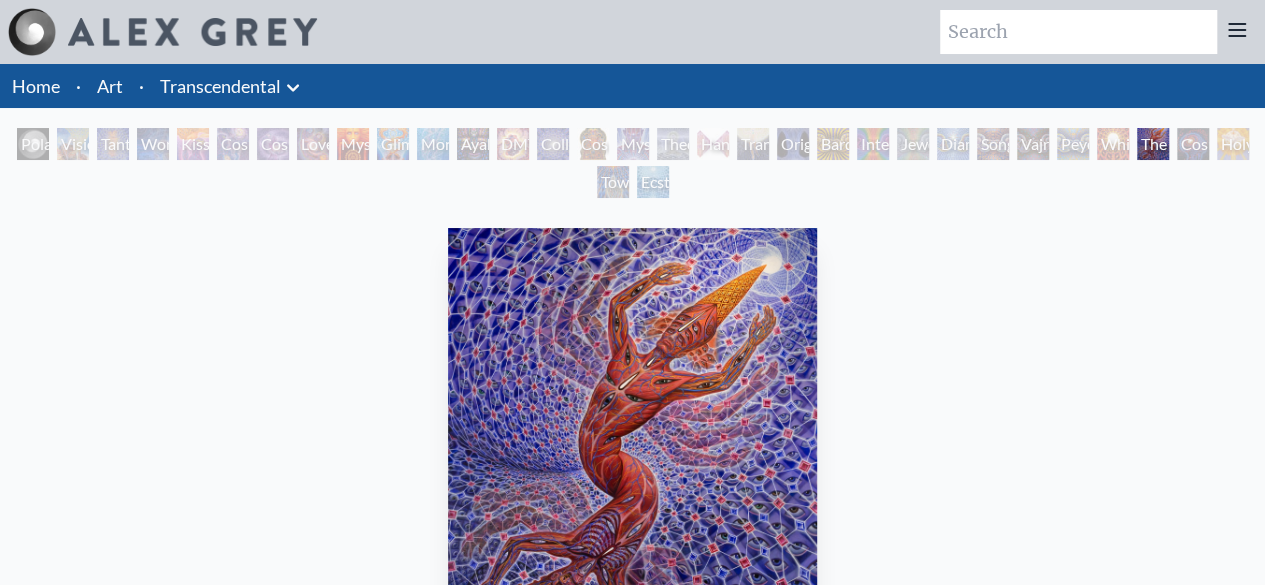 click on "Mystic Eye" at bounding box center (633, 144) 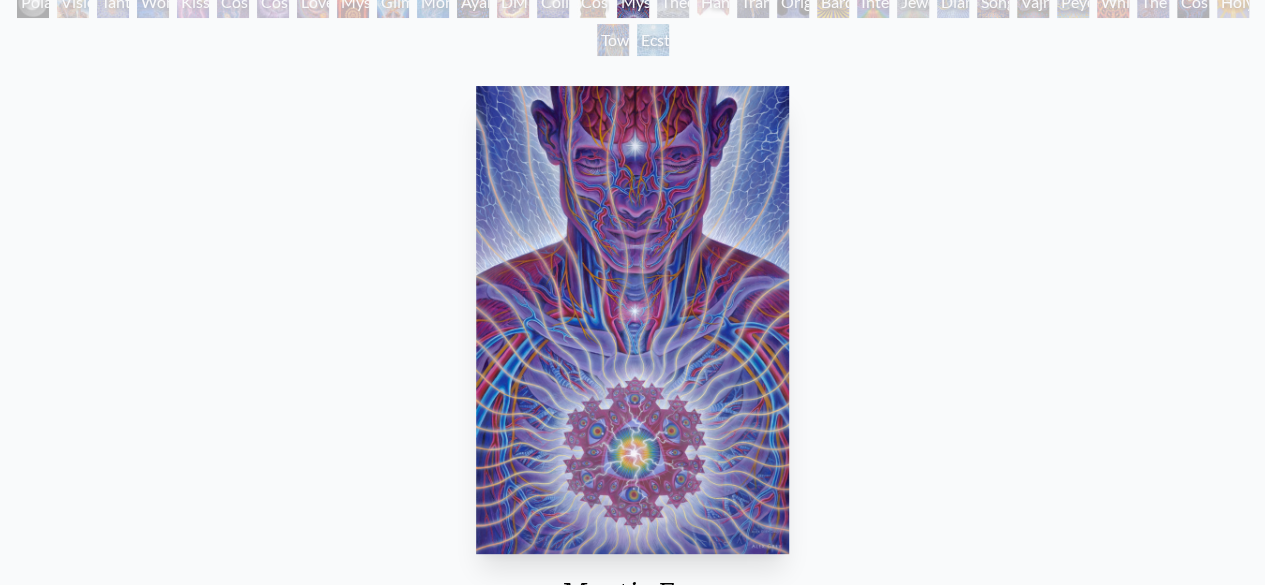 scroll, scrollTop: 8, scrollLeft: 0, axis: vertical 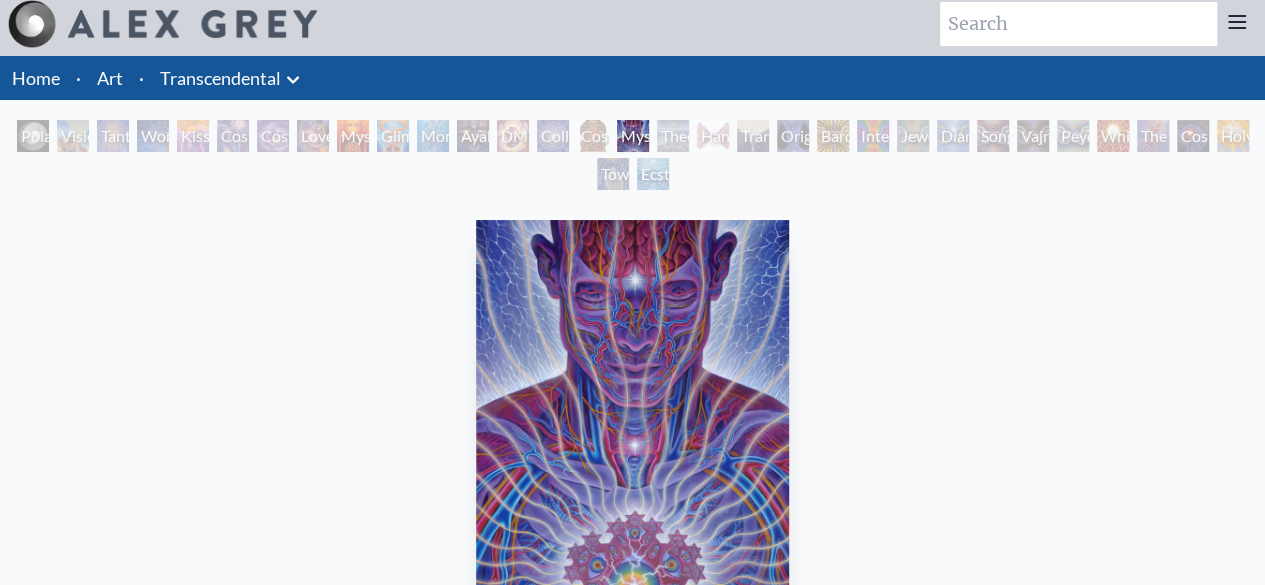 click on "Hands that See" at bounding box center (713, 136) 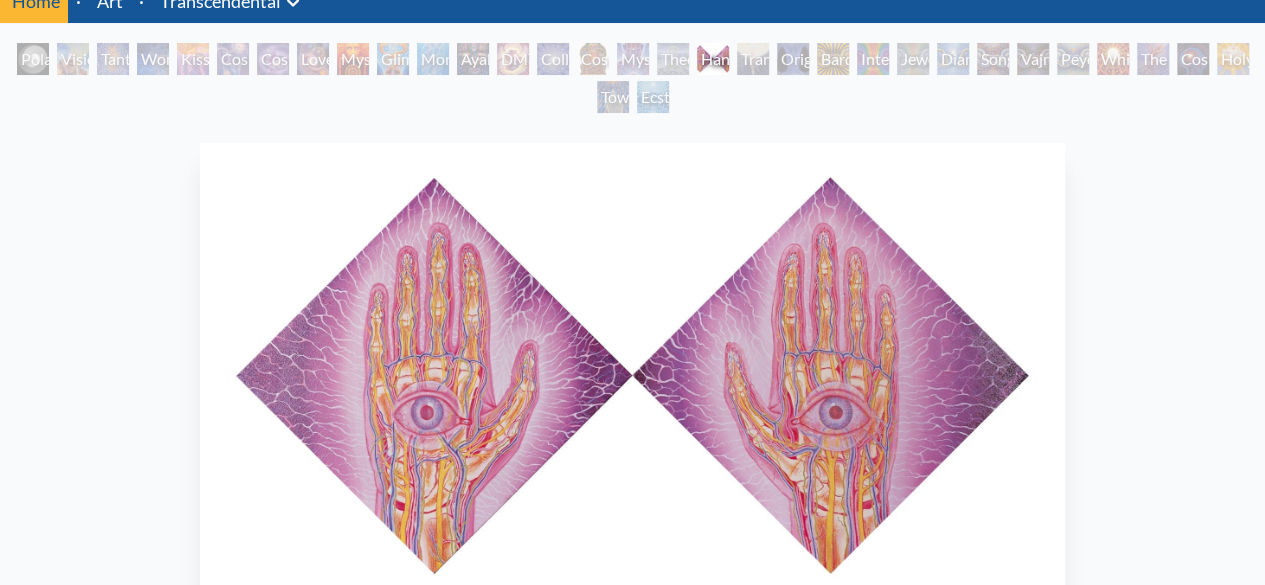 scroll, scrollTop: 138, scrollLeft: 0, axis: vertical 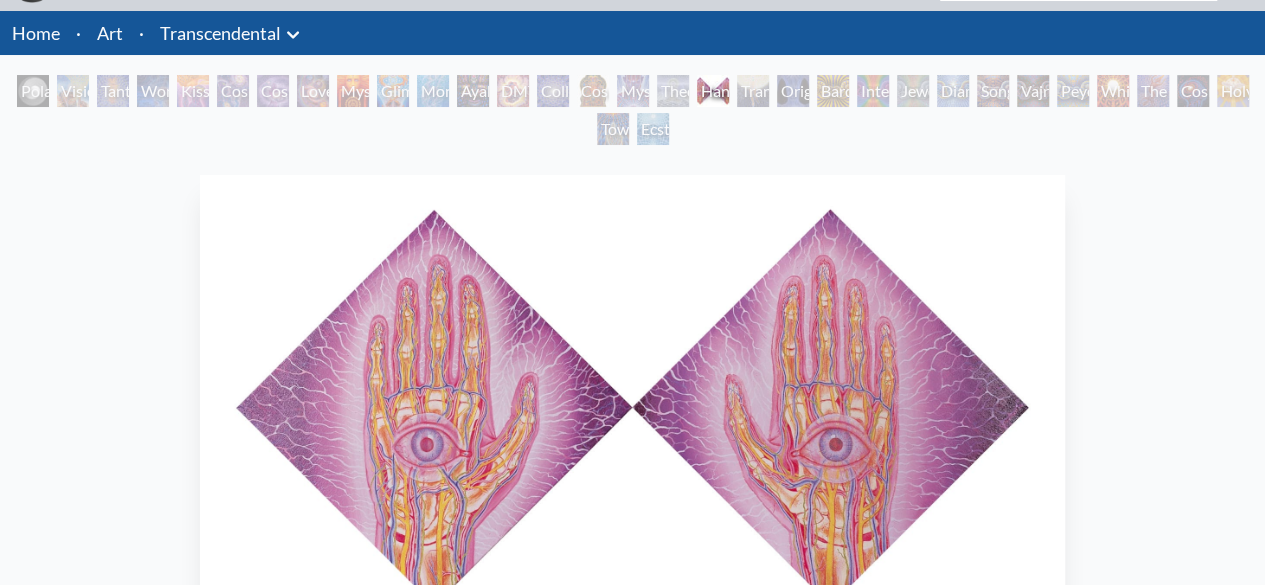 click on "Ecstasy" at bounding box center [653, 129] 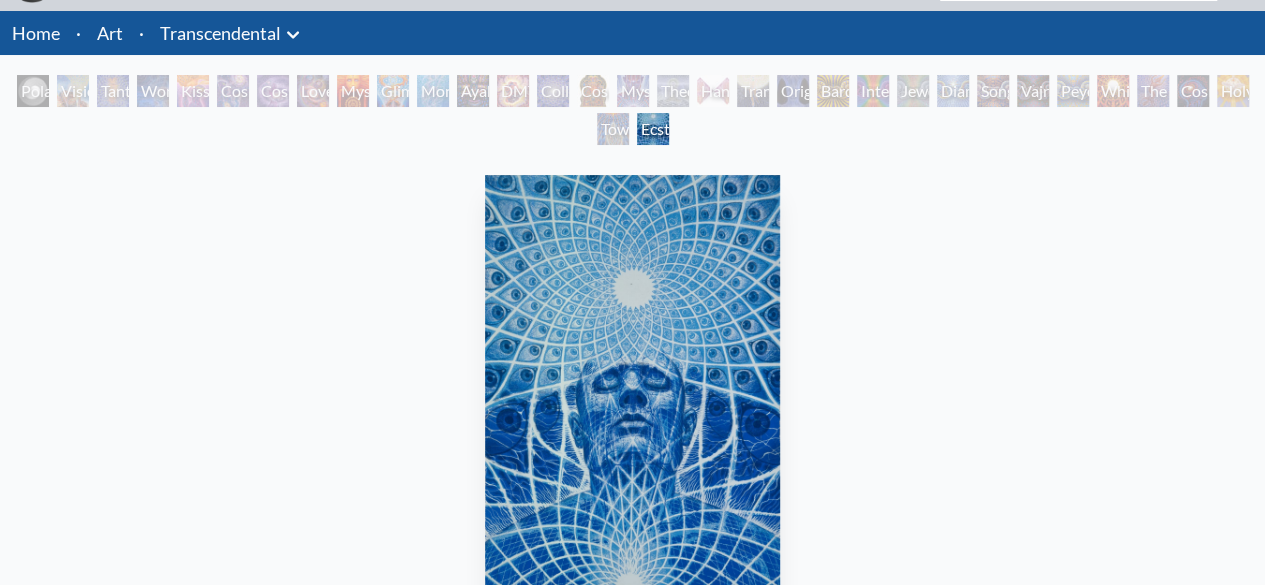 click on "Toward the One" at bounding box center [613, 129] 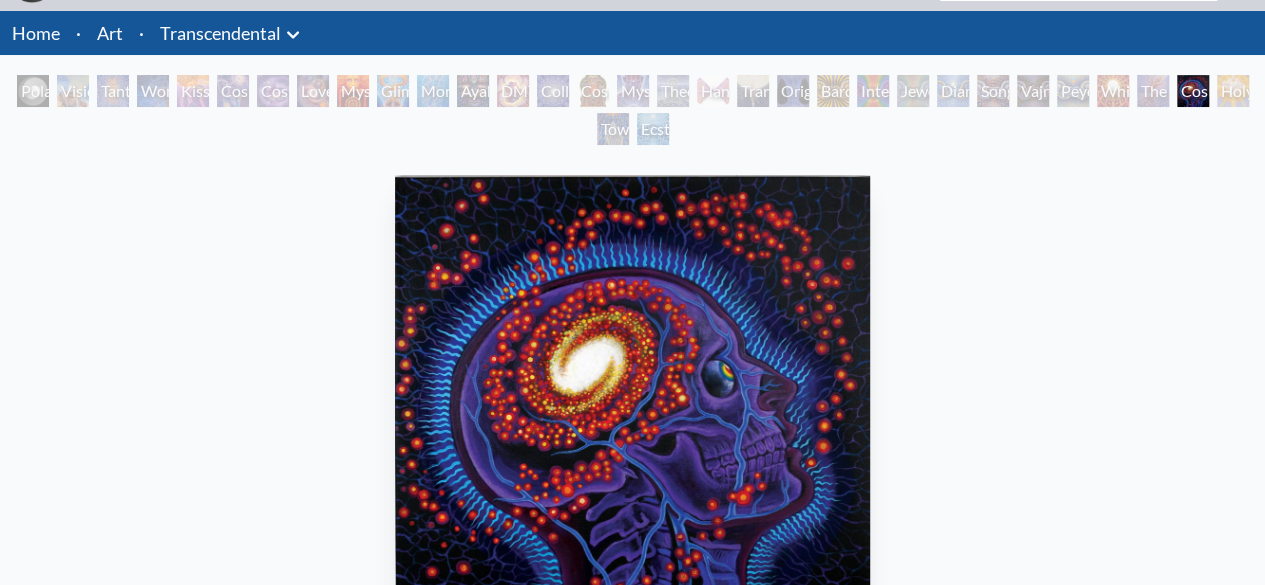 scroll, scrollTop: 189, scrollLeft: 0, axis: vertical 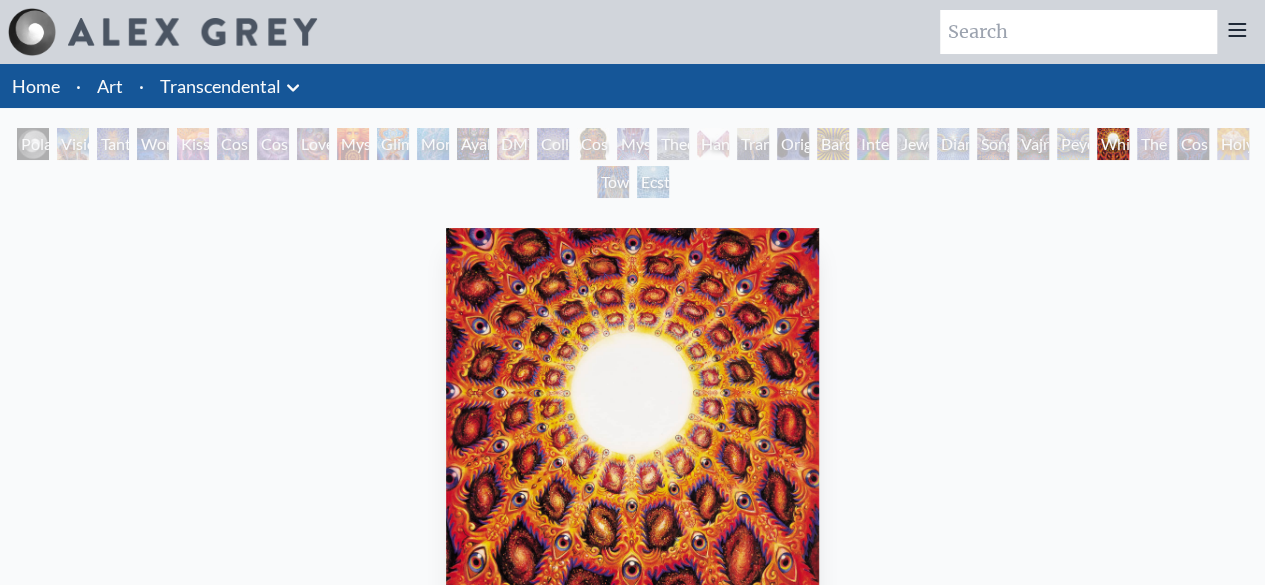 click on "Art" at bounding box center (110, 86) 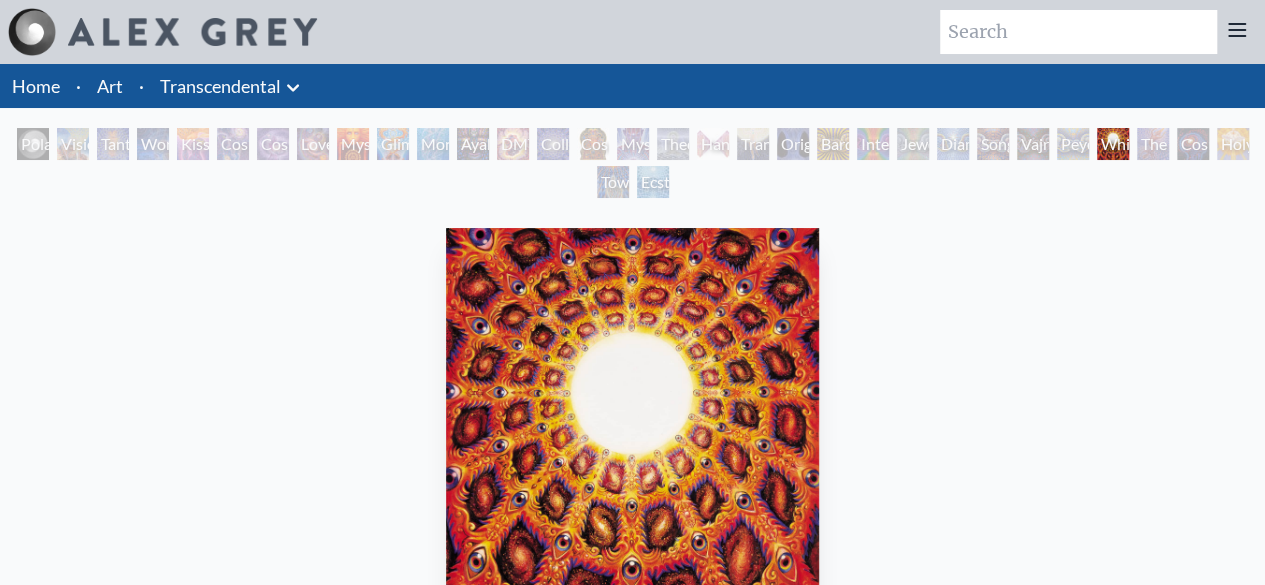 click on "Art" at bounding box center [110, 86] 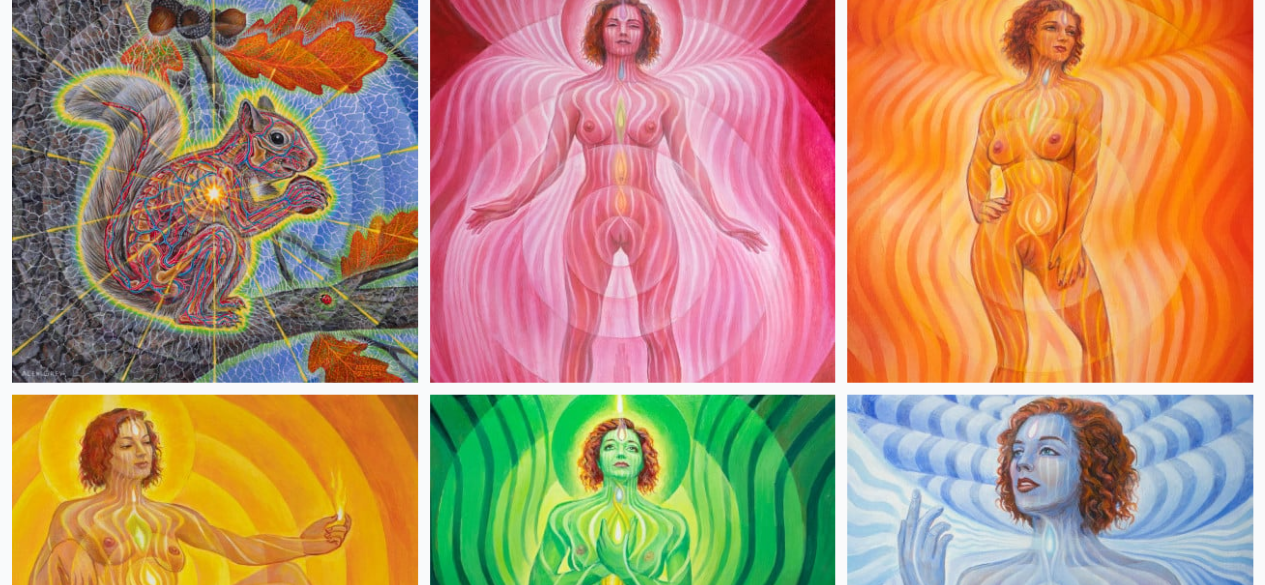 scroll, scrollTop: 2322, scrollLeft: 0, axis: vertical 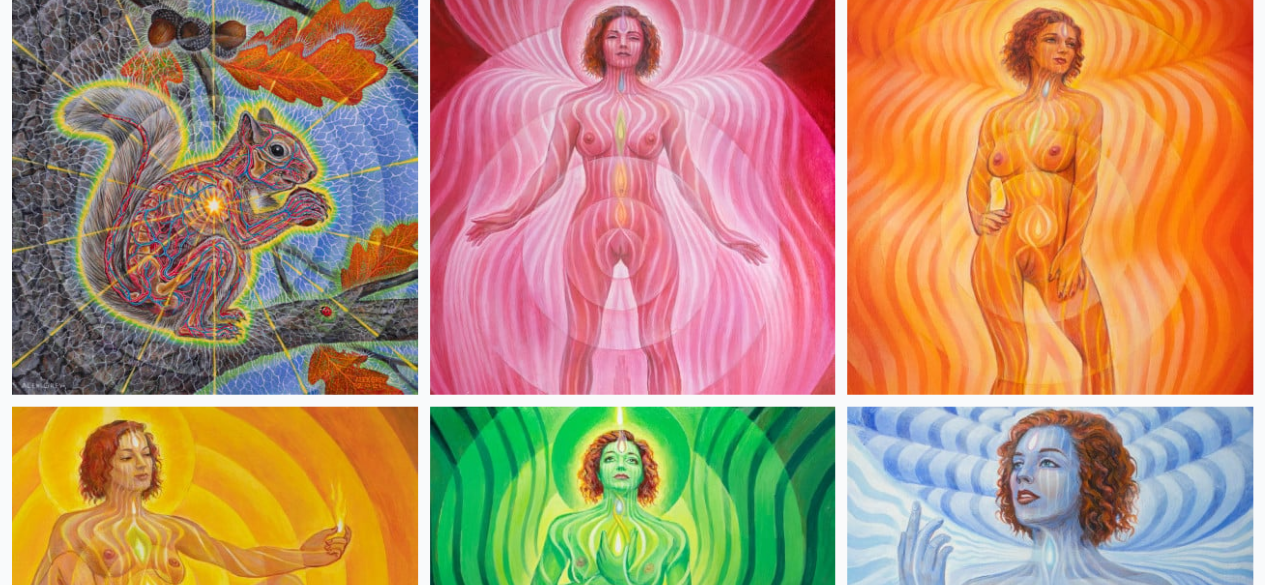 click at bounding box center (215, 2281) 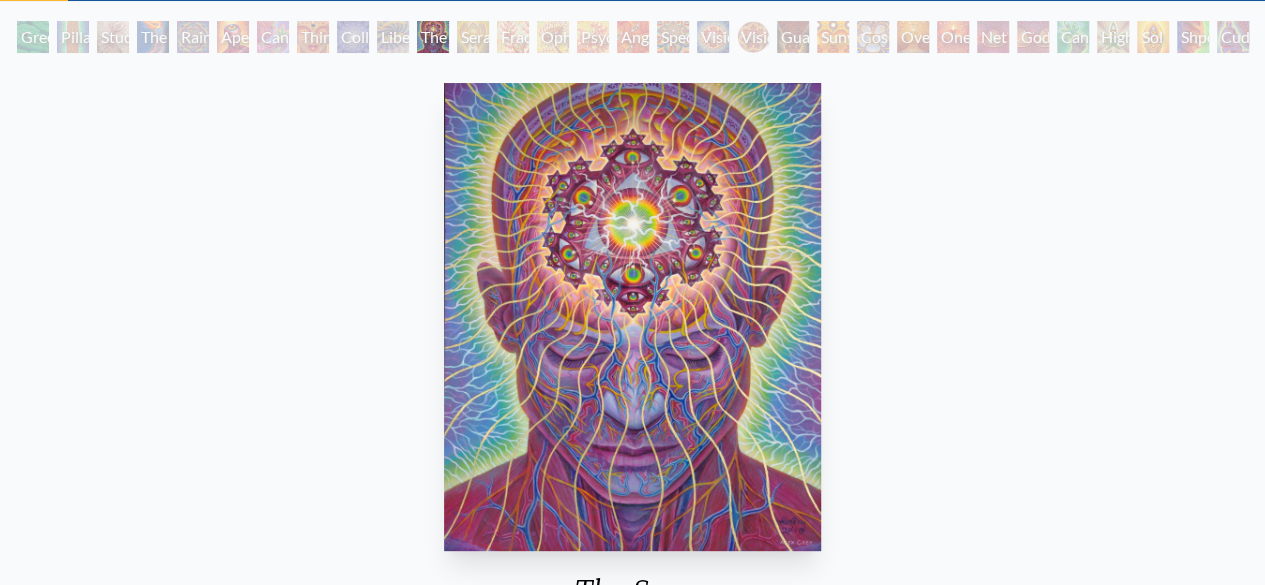 scroll, scrollTop: 110, scrollLeft: 0, axis: vertical 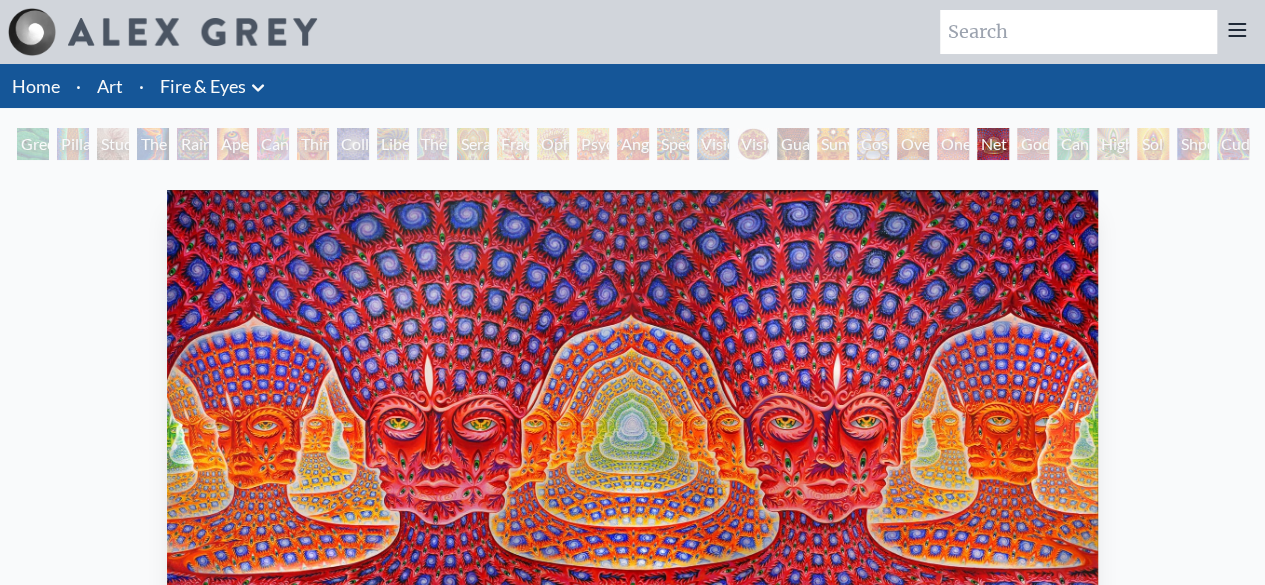 click on "Art" at bounding box center (110, 86) 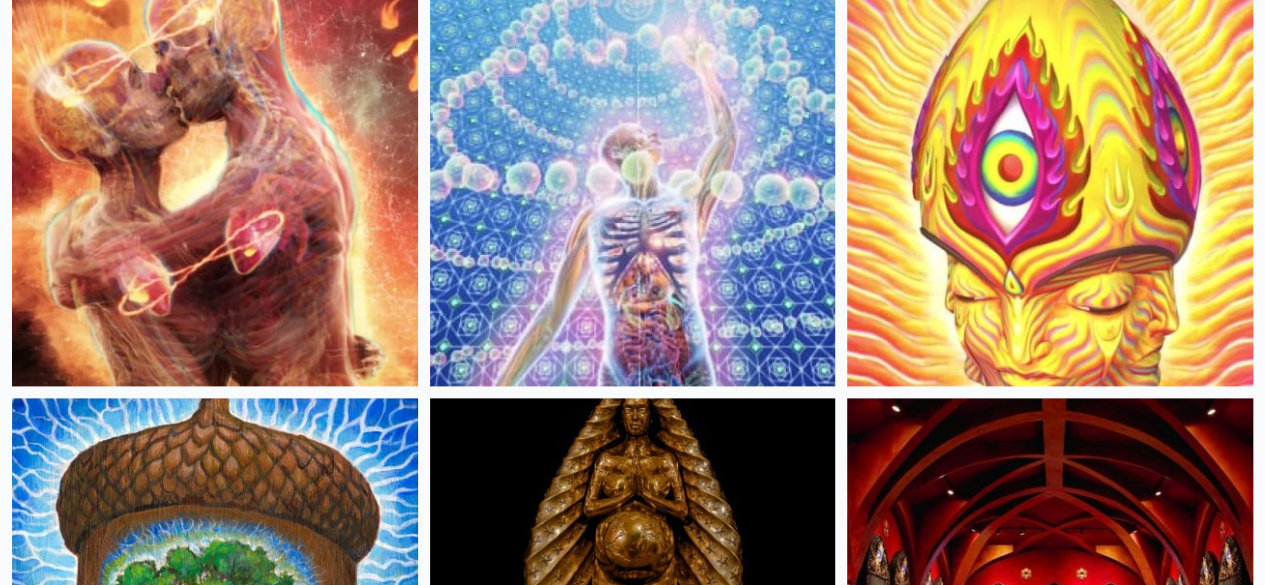 scroll, scrollTop: 1081, scrollLeft: 0, axis: vertical 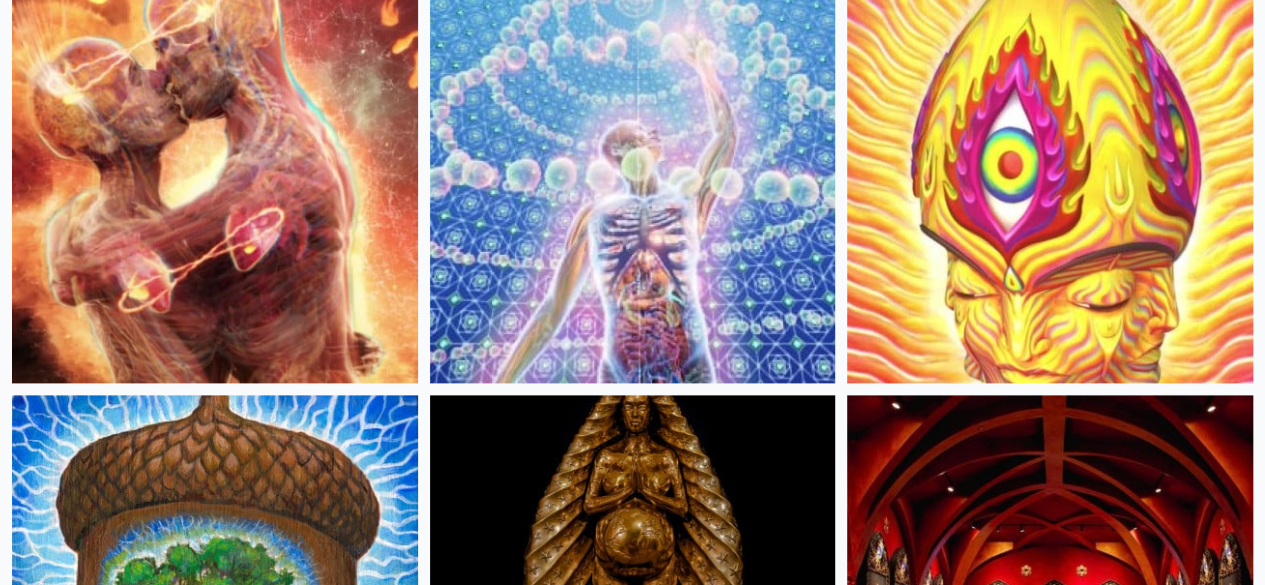 click at bounding box center (215, 1016) 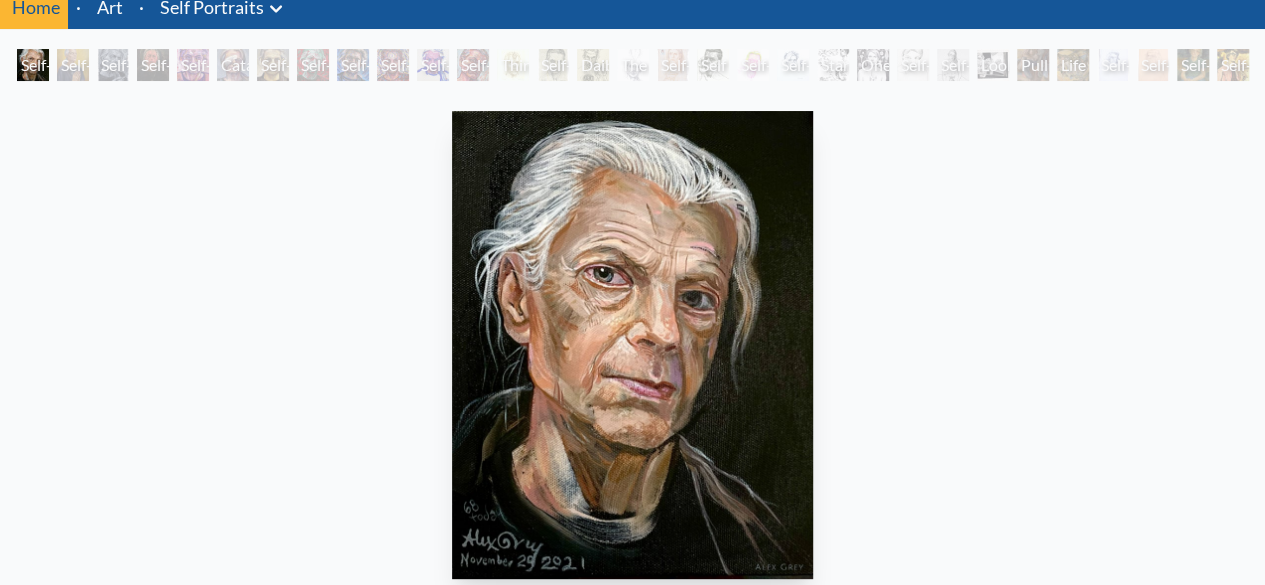 scroll, scrollTop: 24, scrollLeft: 0, axis: vertical 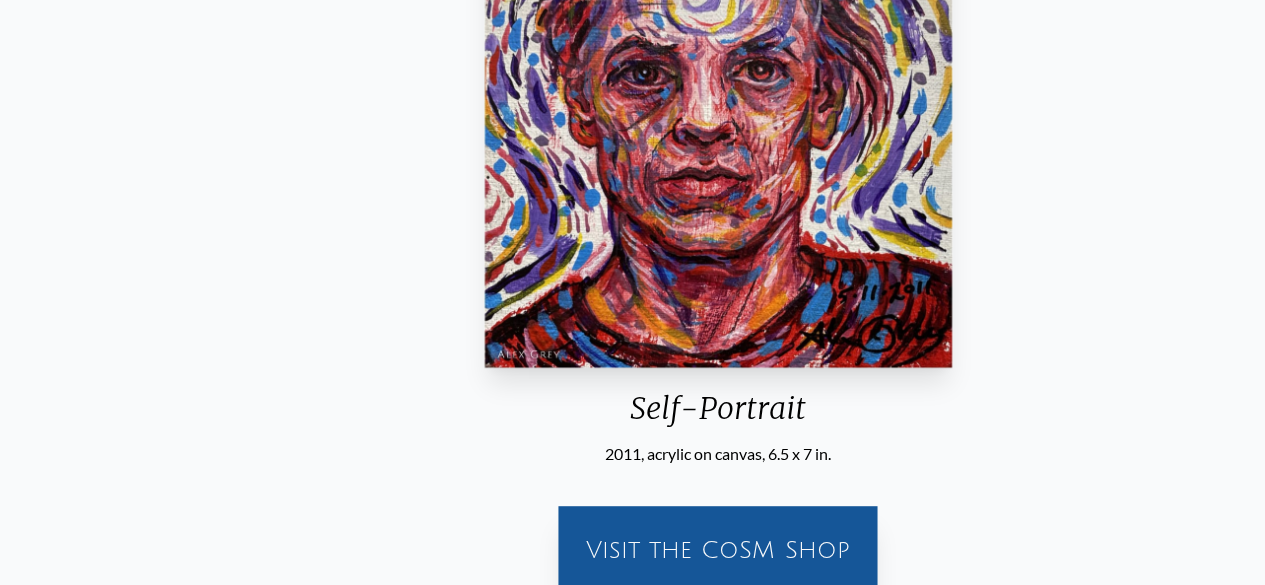 click on "Self-Portrait
2011,  acrylic on canvas, 6.5 x 7 in." at bounding box center [718, 179] 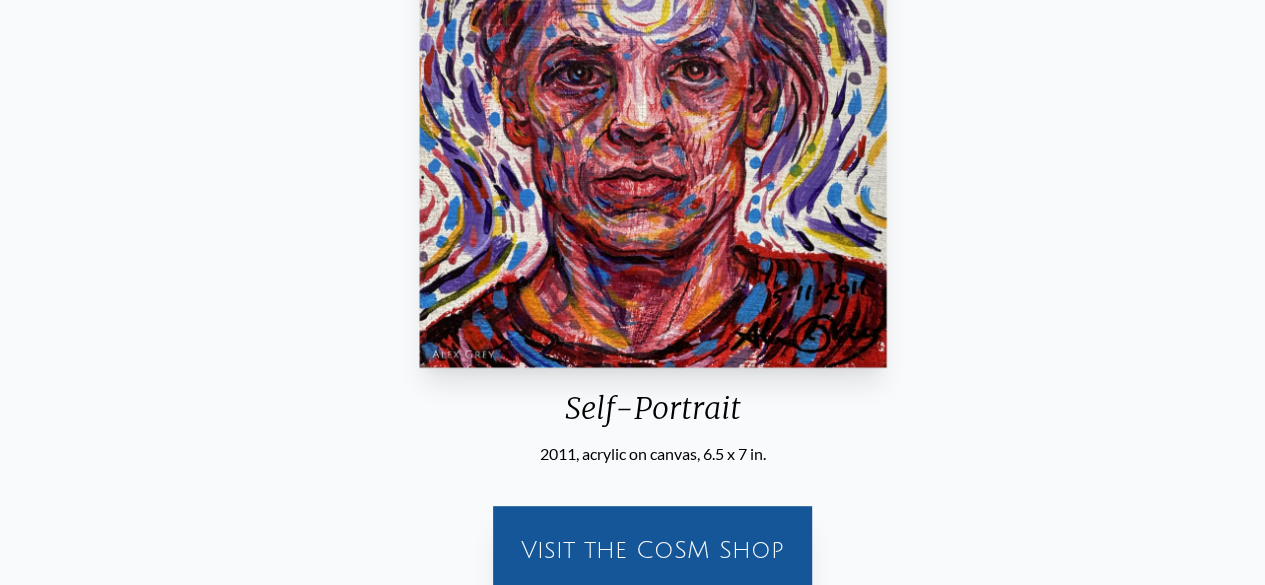 click on "Self-Portrait" at bounding box center (653, 416) 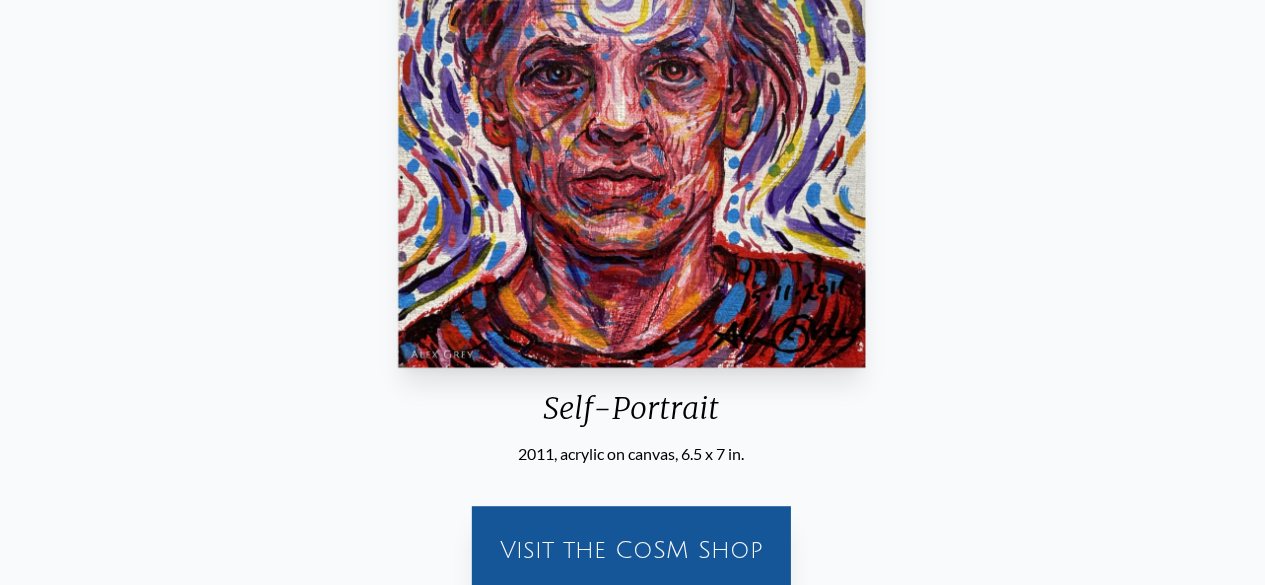 click on "Self-Portrait" at bounding box center [631, 416] 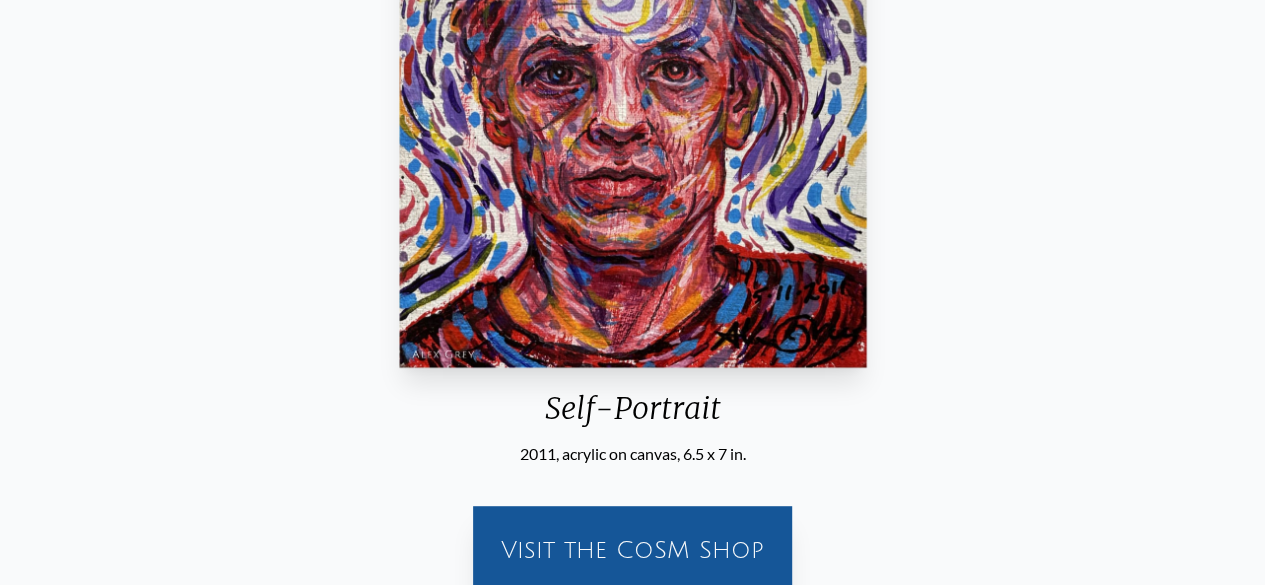 click on "Self-Portrait" at bounding box center [633, 416] 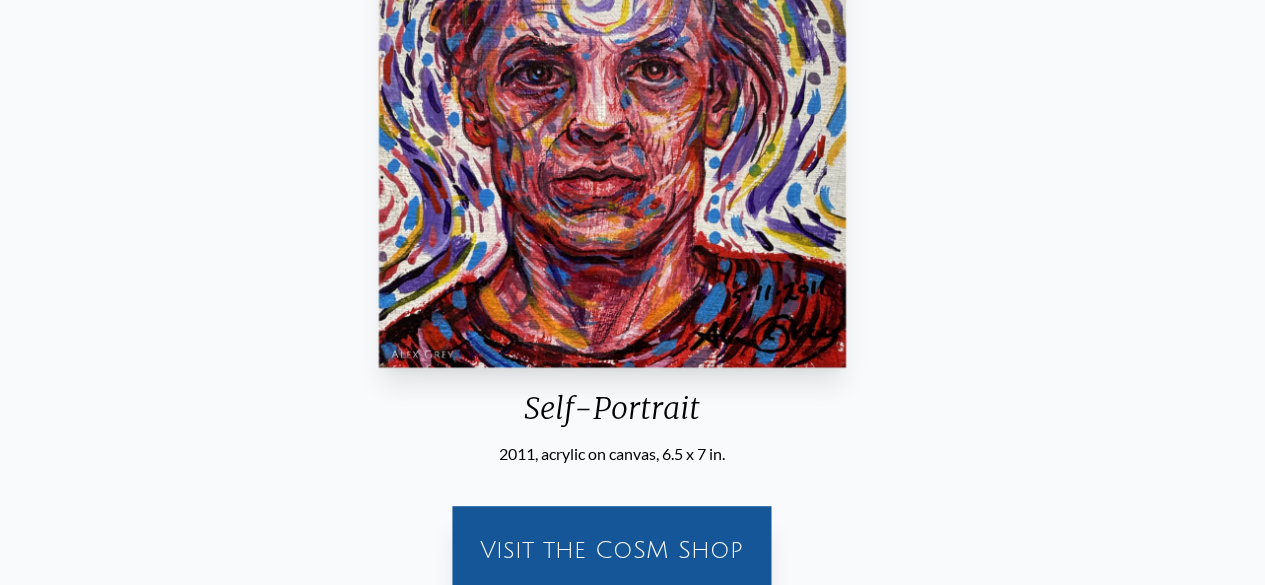 click on "2011,  acrylic on canvas, 6.5 x 7 in." at bounding box center (612, 454) 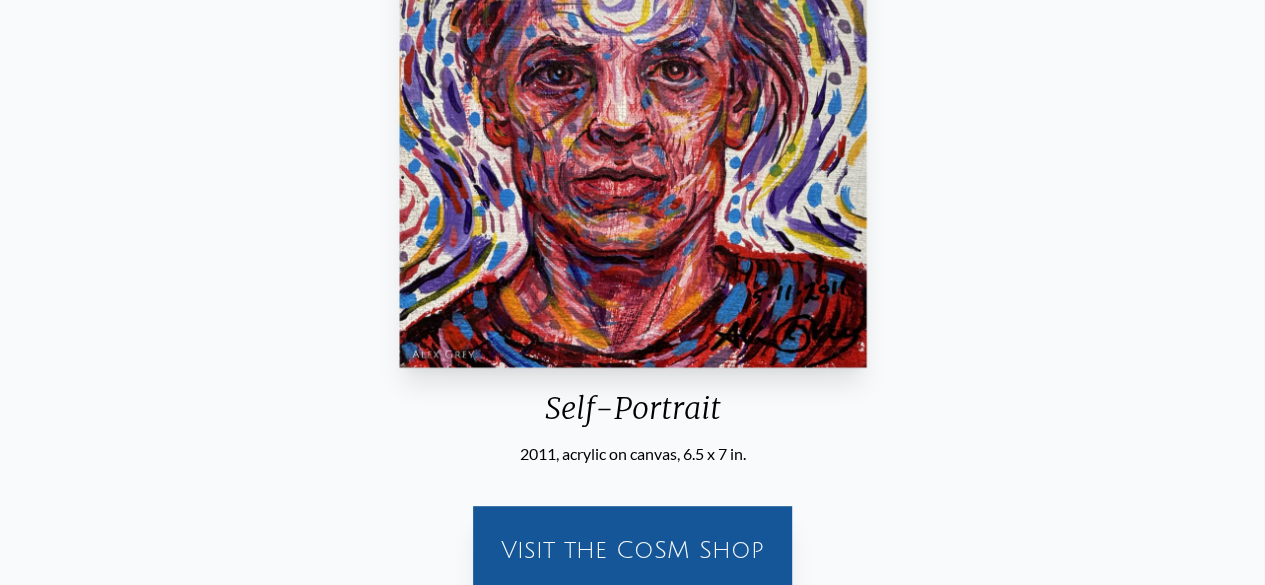 scroll, scrollTop: 0, scrollLeft: 0, axis: both 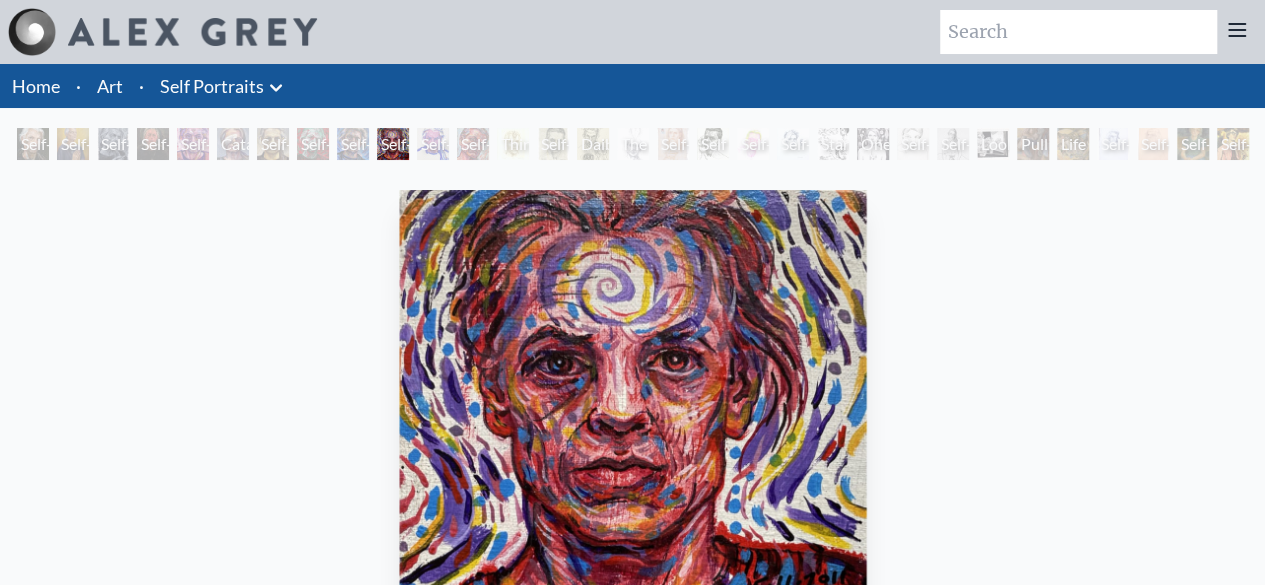 click on "Art" at bounding box center [110, 86] 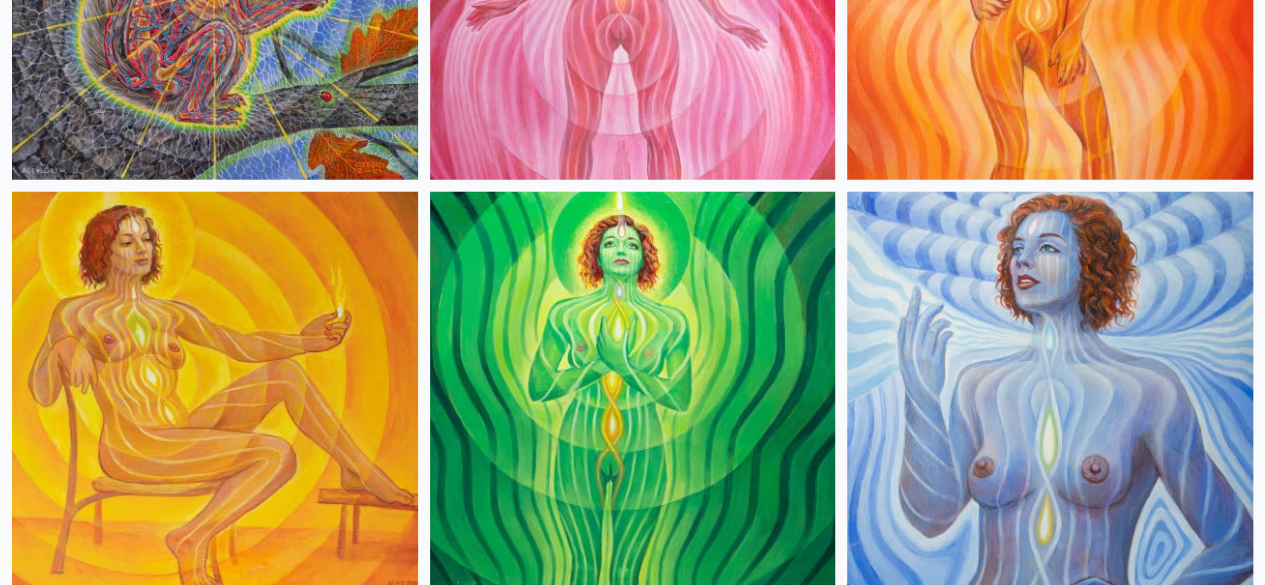 scroll, scrollTop: 2538, scrollLeft: 0, axis: vertical 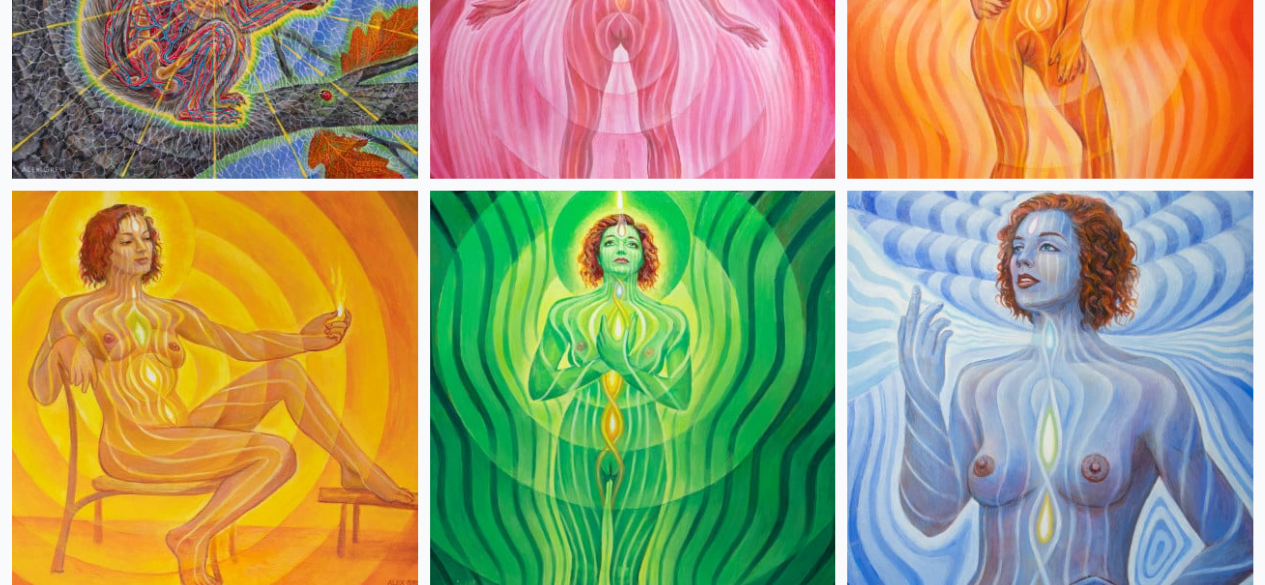 click at bounding box center [215, 2065] 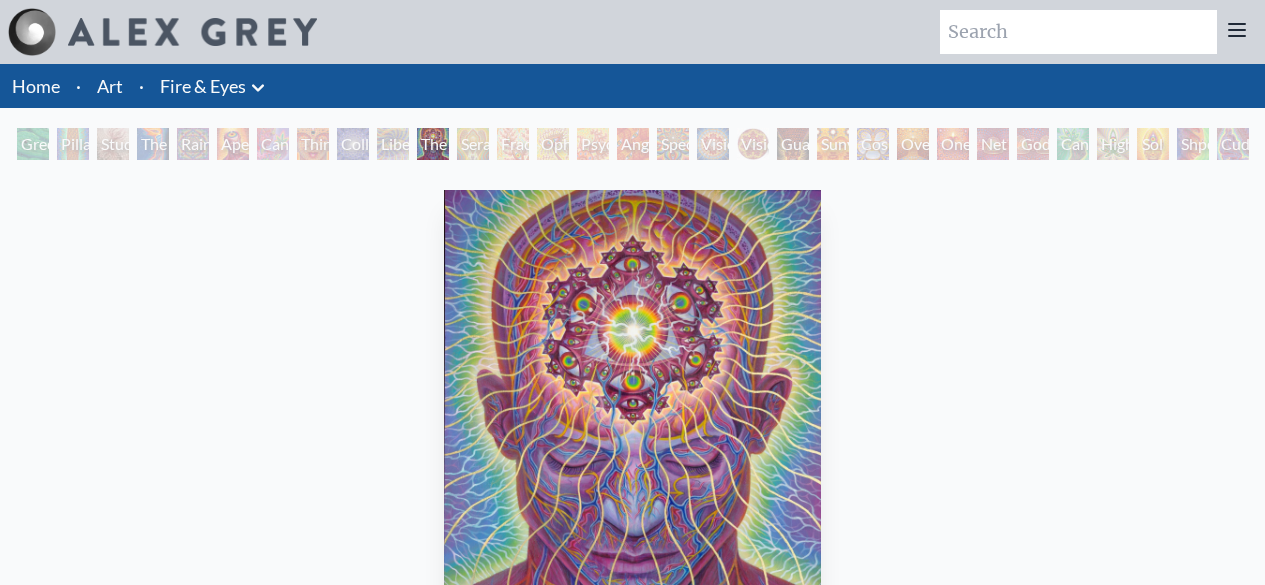 scroll, scrollTop: 0, scrollLeft: 0, axis: both 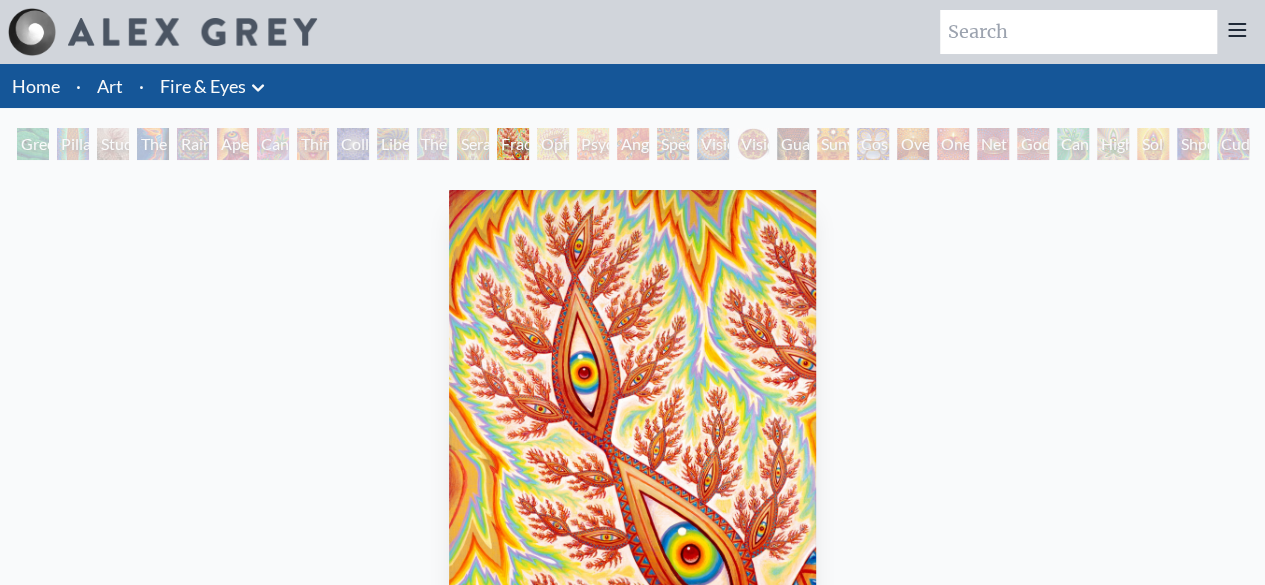 click on "Art" at bounding box center (110, 86) 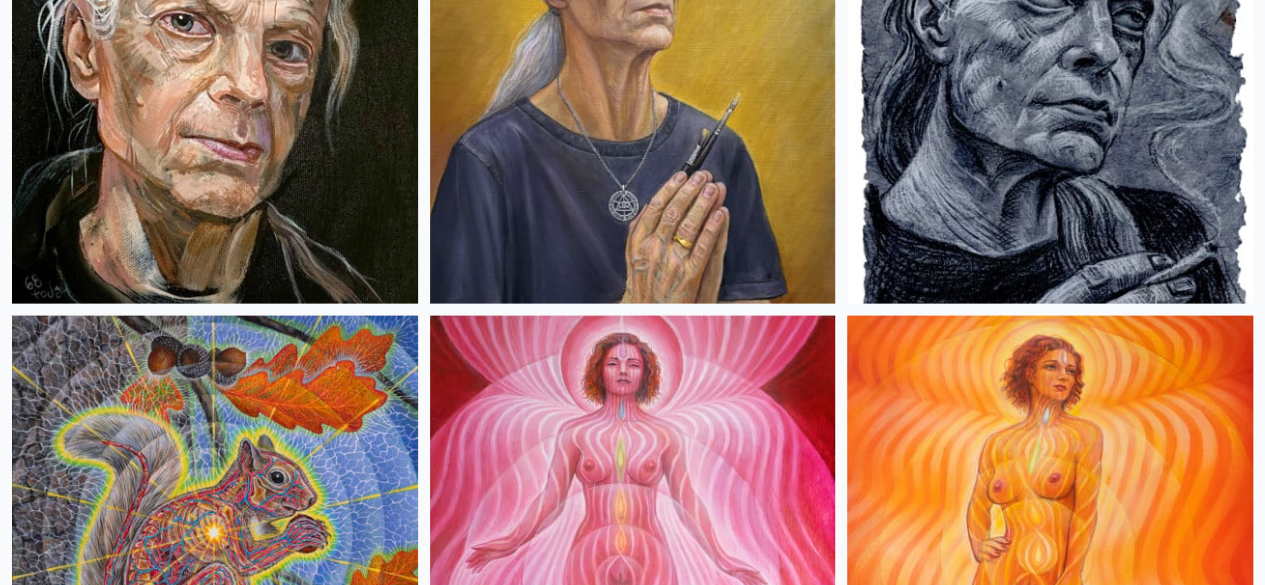 scroll, scrollTop: 1994, scrollLeft: 0, axis: vertical 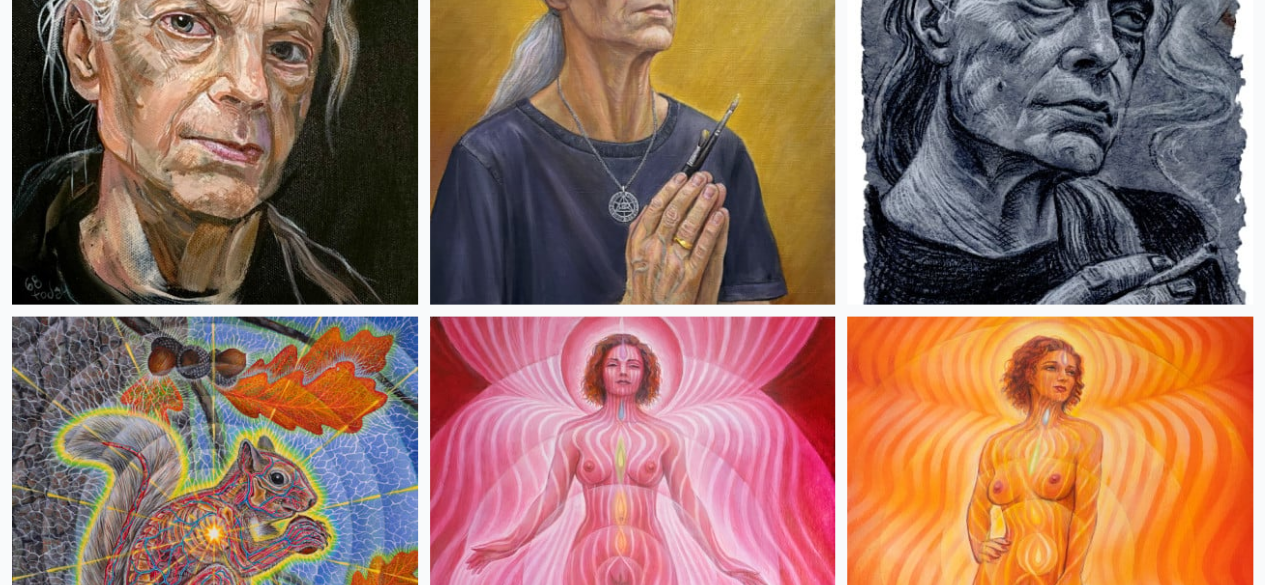 click at bounding box center (633, 1773) 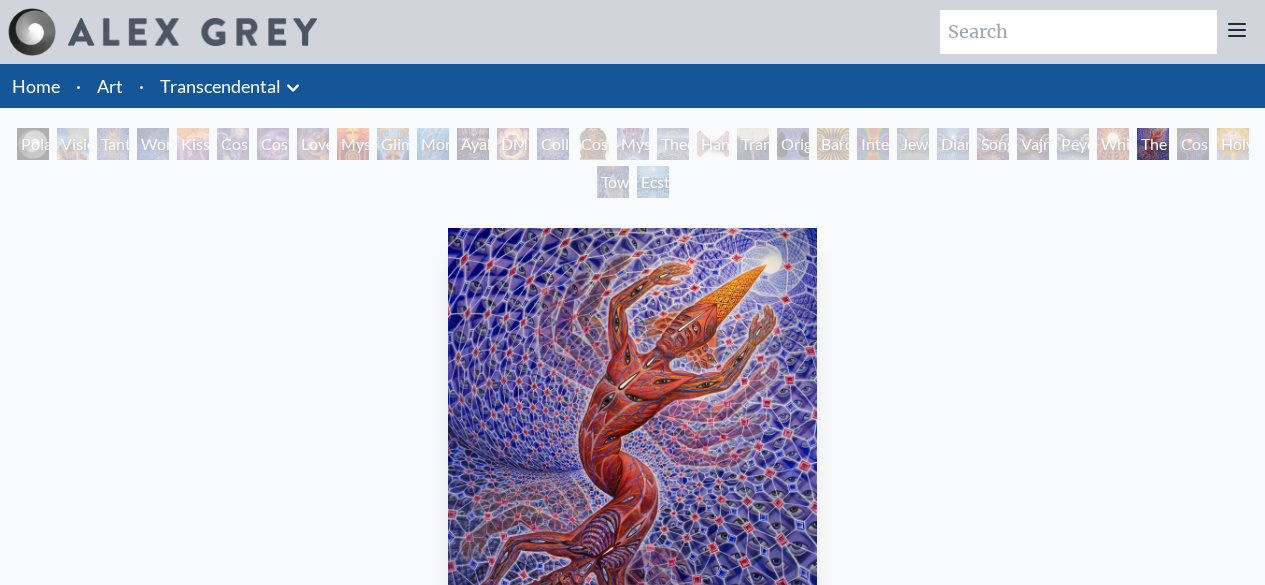 scroll, scrollTop: 0, scrollLeft: 0, axis: both 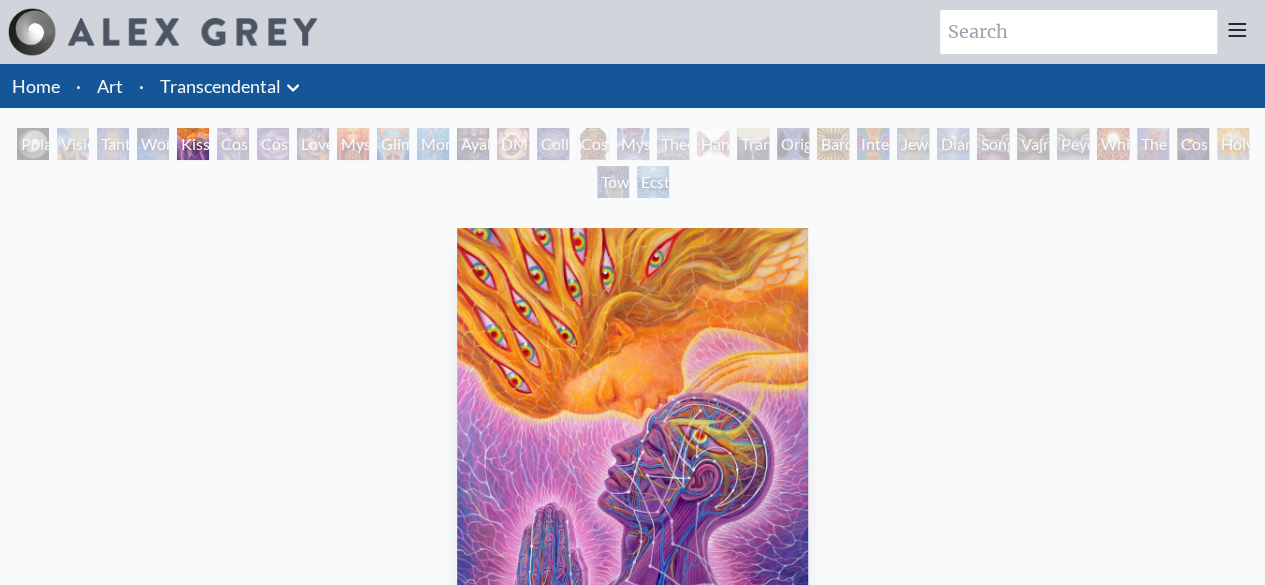click on "Polar Unity Spiral      Visionary Origin of Language      Tantra      Wonder      Kiss of the Muse      Cosmic Creativity      Cosmic Artist      Love is a Cosmic Force      Mysteriosa 2      Glimpsing the Empyrean      Monochord      Ayahuasca Visitation      DMT - The Spirit Molecule      Collective Vision      Cosmic Christ      Mystic Eye      Theologue      Hands that See      Transfiguration      Original Face      Bardo Being      Interbeing      Jewel Being      Diamond Being      Song of Vajra Being      Vajra Being      Peyote Being      White Light      The Great Turn      Cosmic Consciousness      Holy Spirit      Toward the One      Ecstasy" at bounding box center (632, 166) 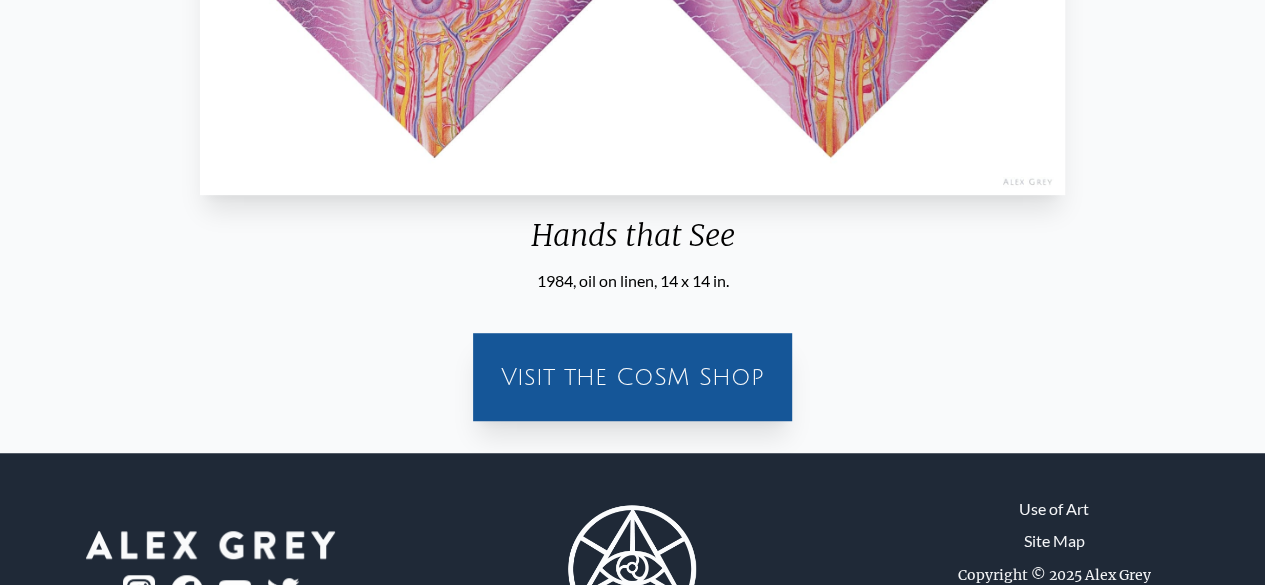 scroll, scrollTop: 502, scrollLeft: 0, axis: vertical 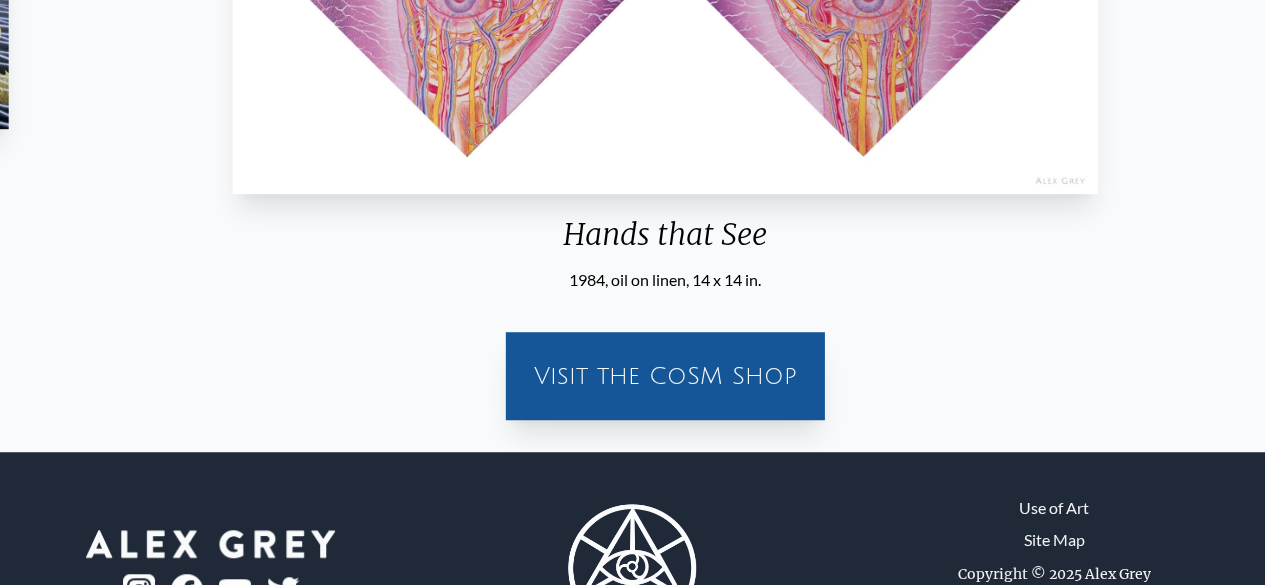 click on "Hands that See" at bounding box center [665, 242] 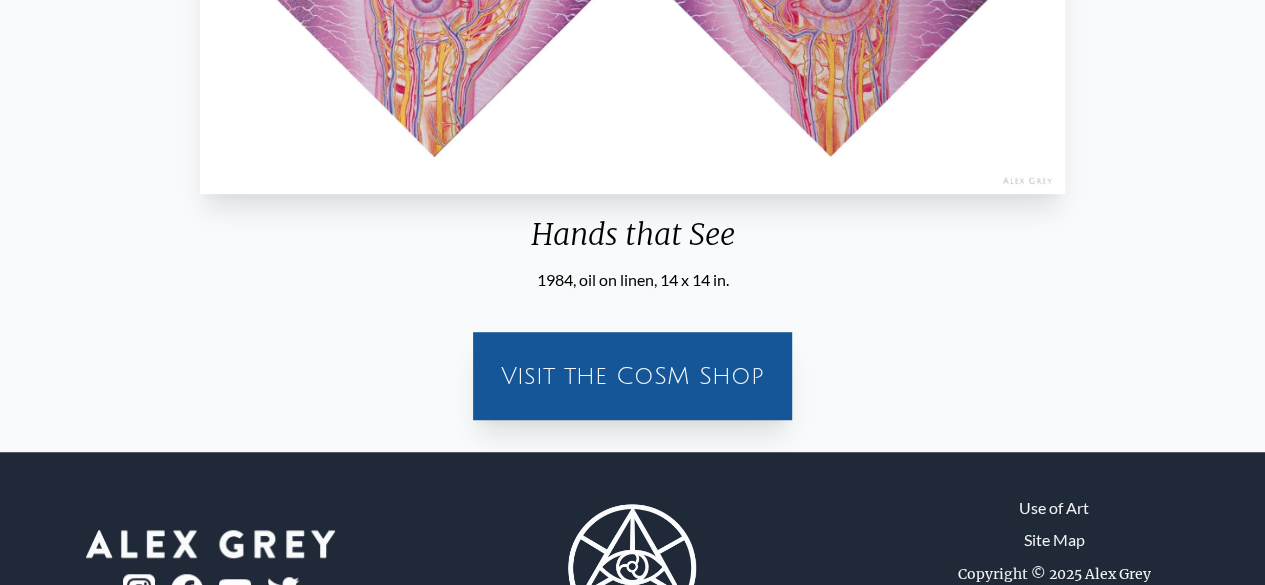 click on "Hands that See" at bounding box center [632, 242] 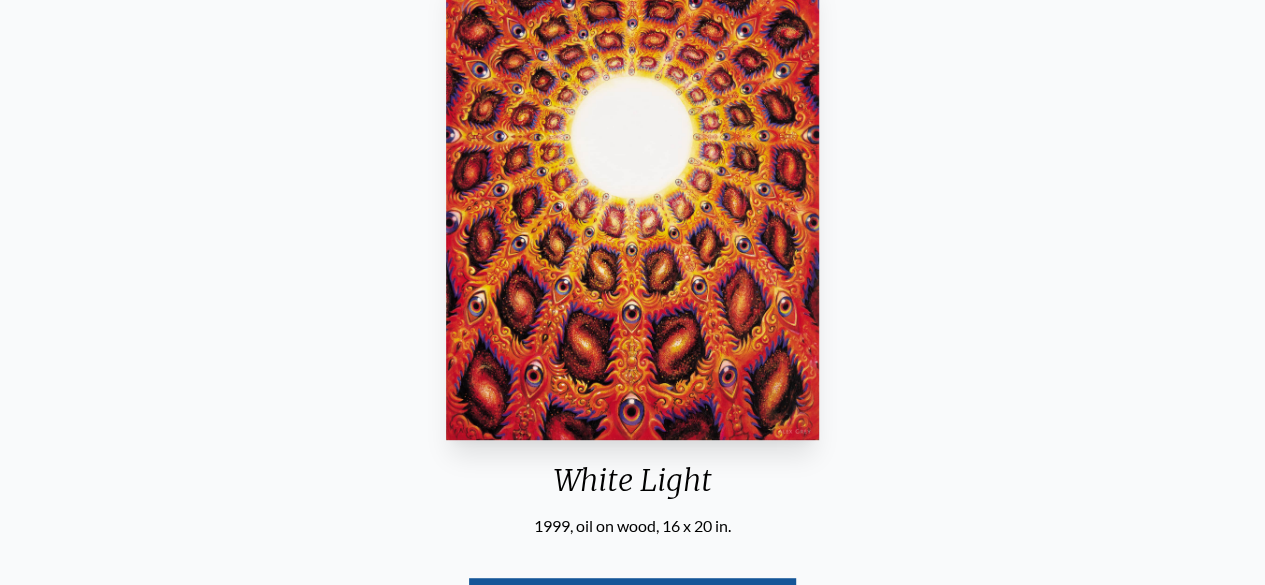 scroll, scrollTop: 200, scrollLeft: 0, axis: vertical 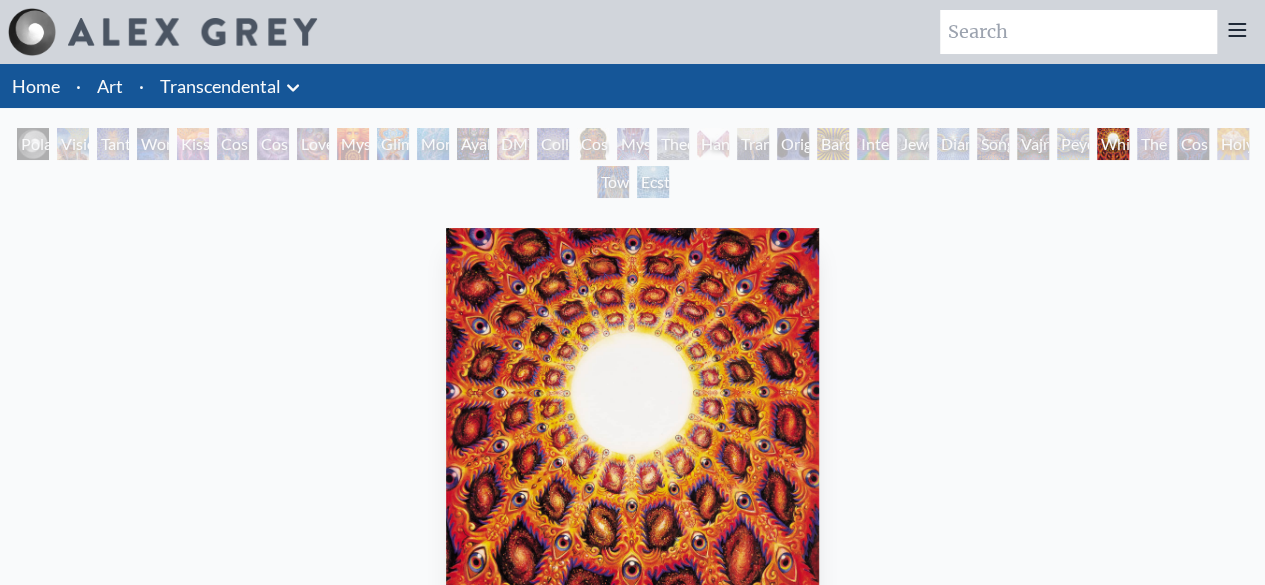 click on "Cosmic Artist" at bounding box center (273, 144) 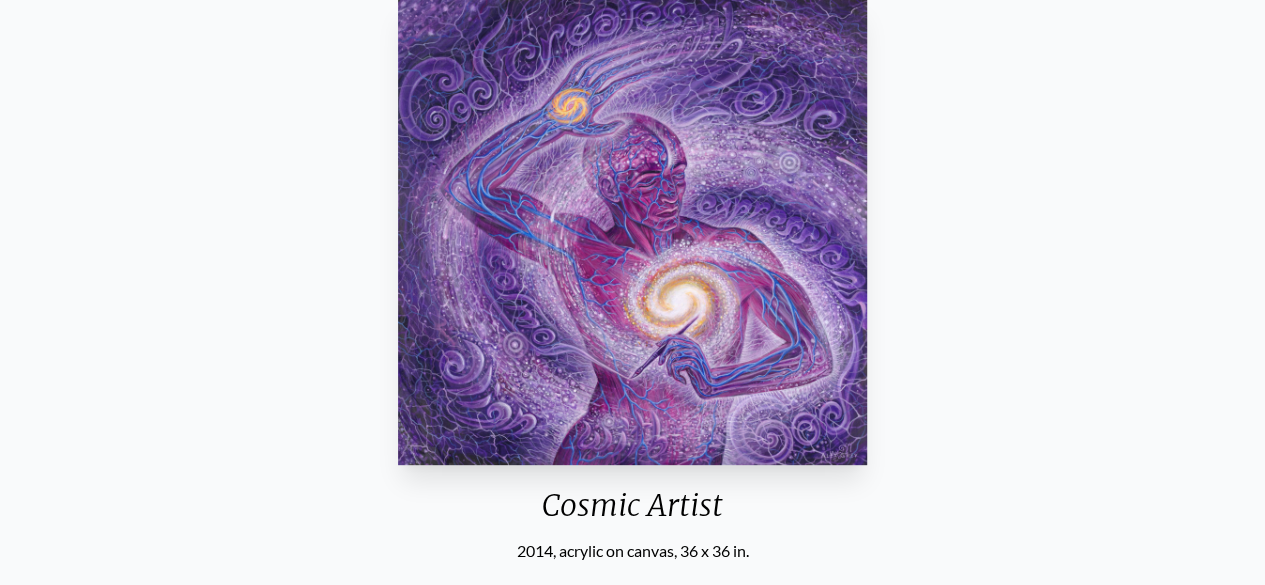 scroll, scrollTop: 0, scrollLeft: 0, axis: both 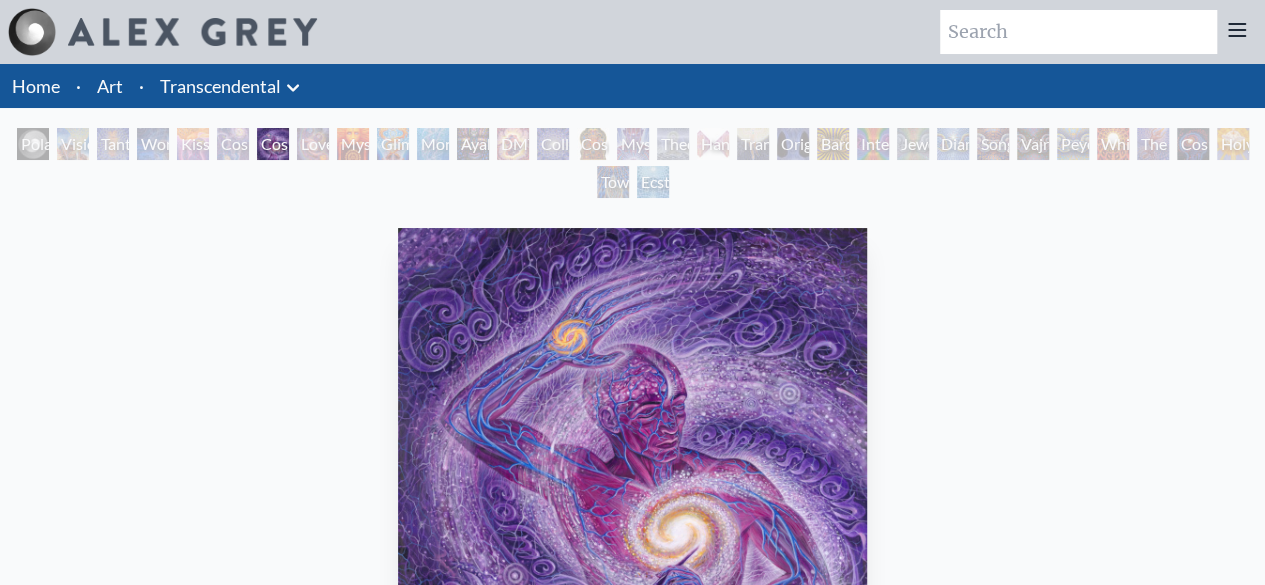 click on "Transfiguration" at bounding box center (753, 144) 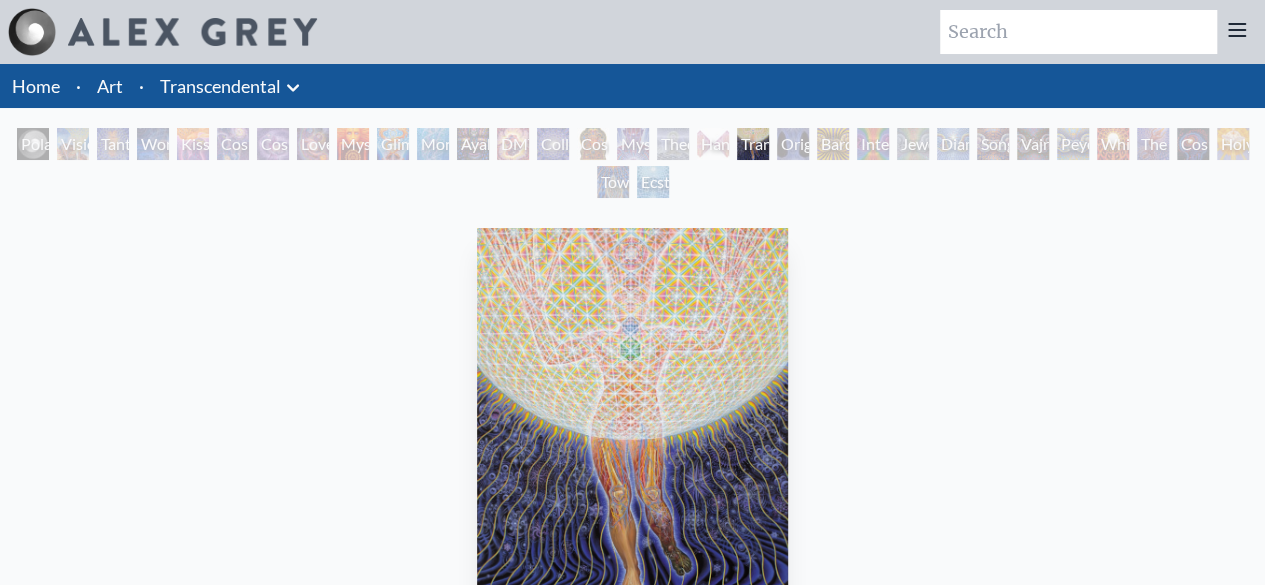 scroll, scrollTop: 167, scrollLeft: 0, axis: vertical 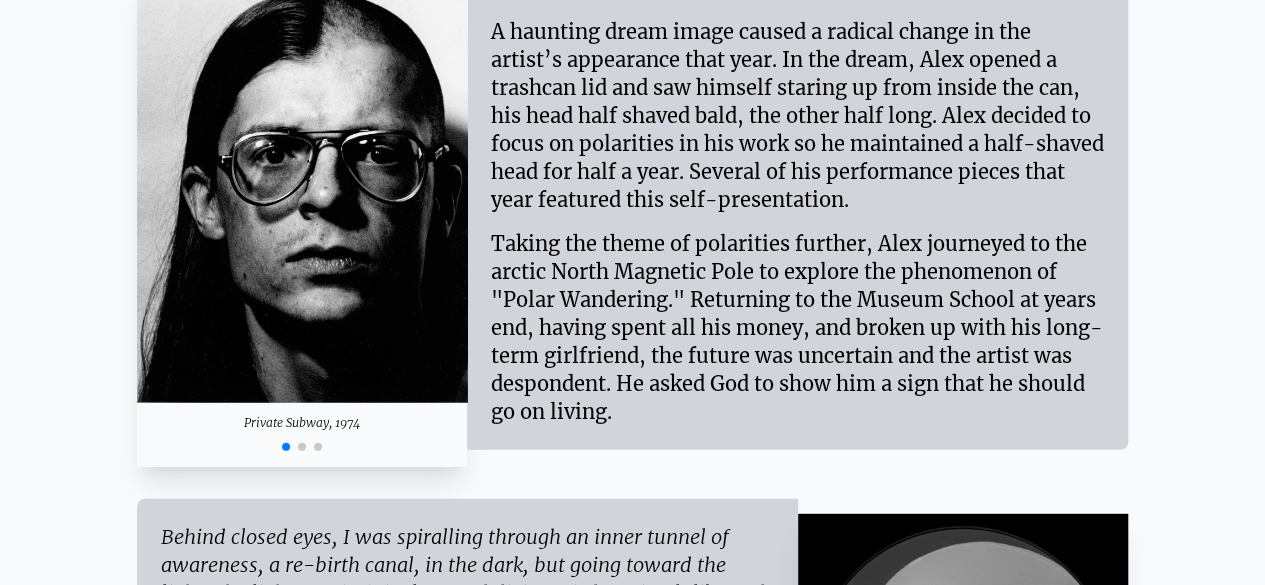 click at bounding box center (302, 447) 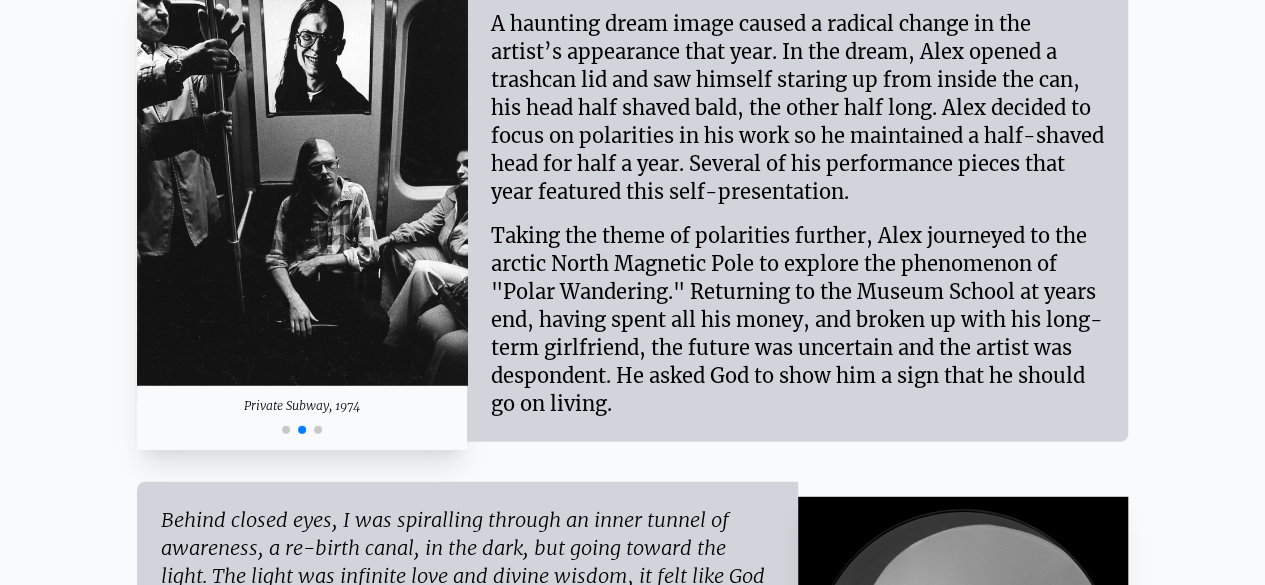click at bounding box center [318, 430] 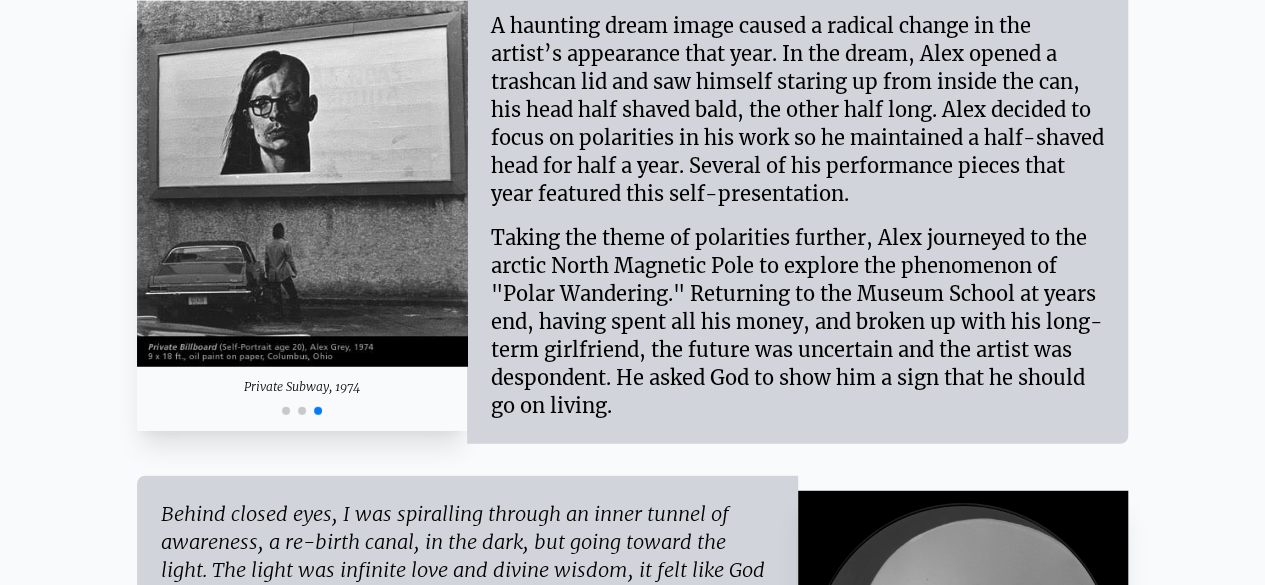 scroll, scrollTop: 2502, scrollLeft: 0, axis: vertical 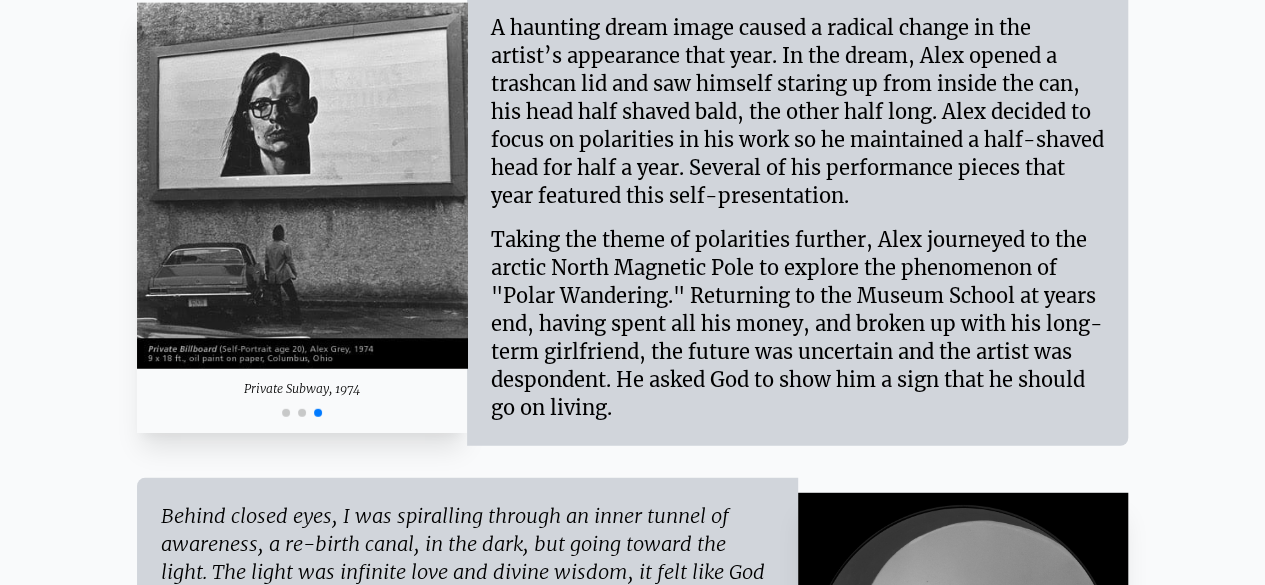 click at bounding box center [302, 413] 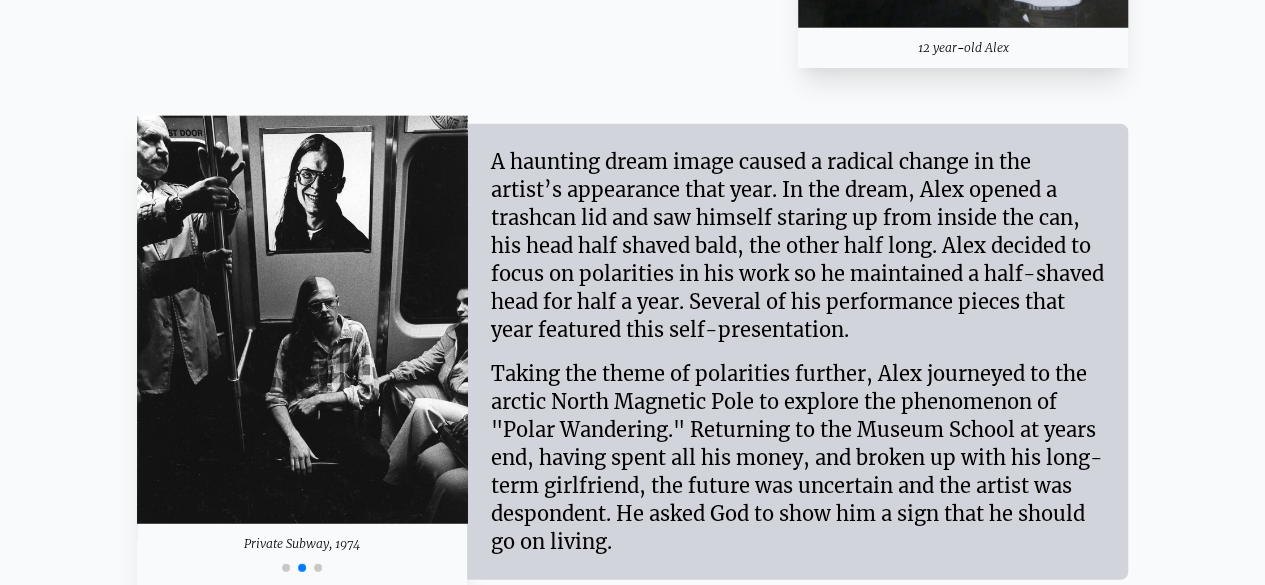scroll, scrollTop: 2365, scrollLeft: 0, axis: vertical 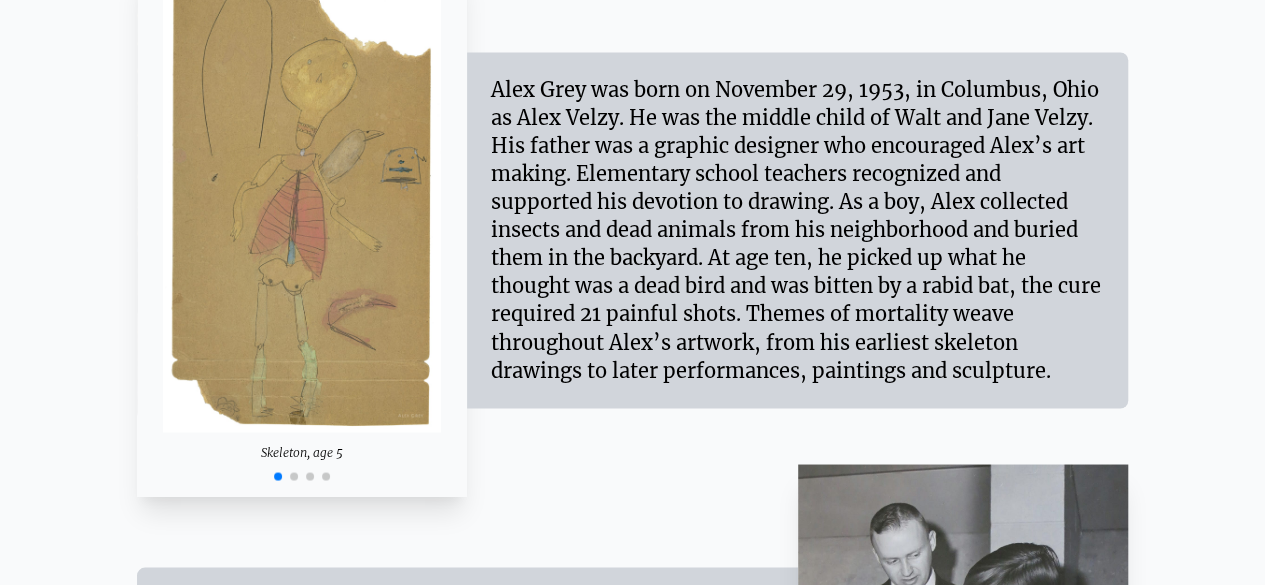 click at bounding box center [294, 476] 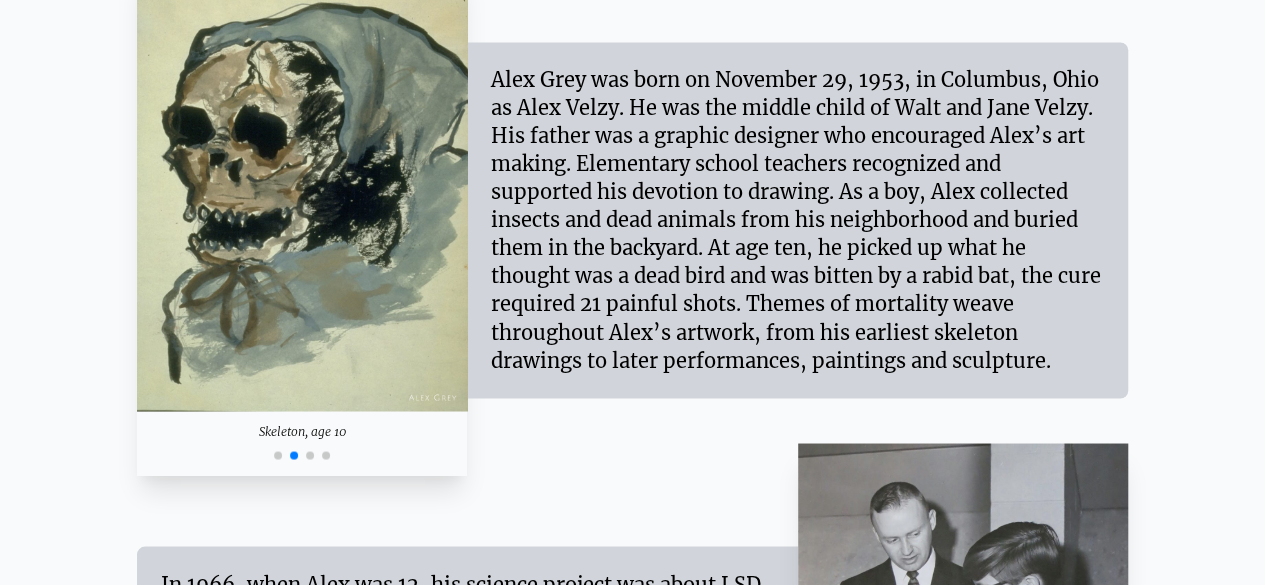 click at bounding box center [302, 453] 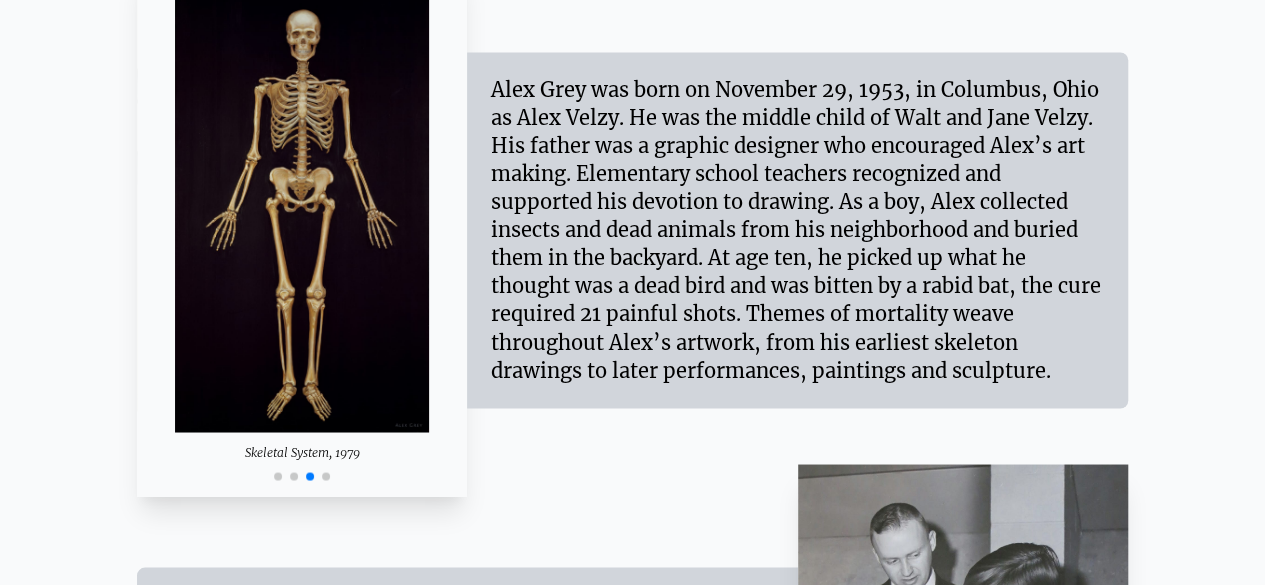 click at bounding box center (326, 476) 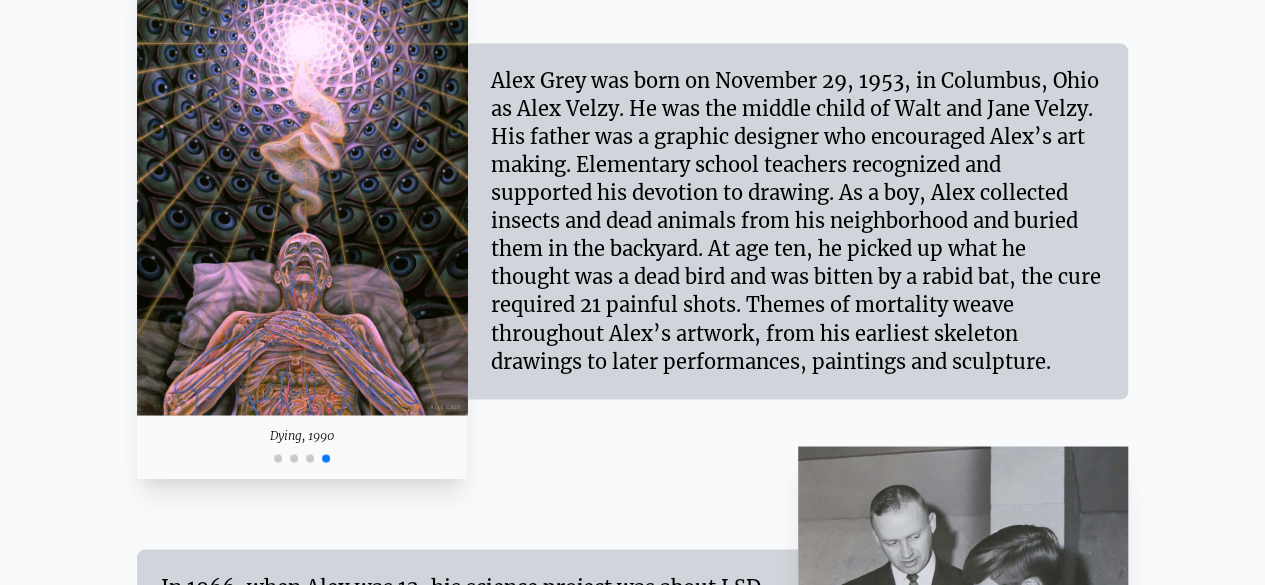 click at bounding box center (294, 458) 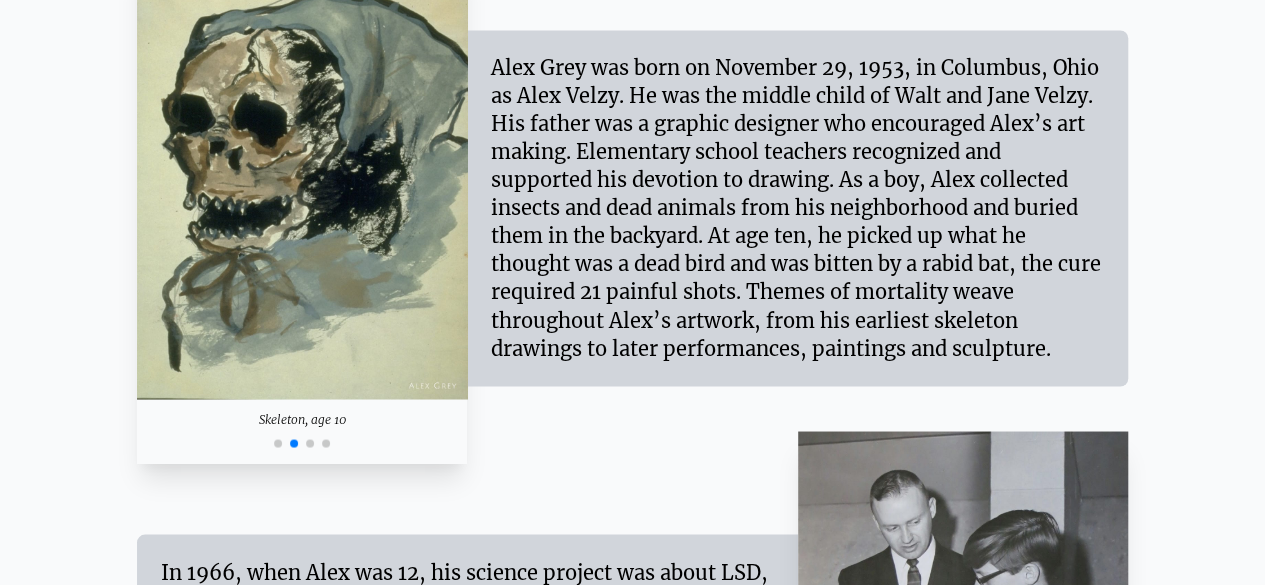 scroll, scrollTop: 1584, scrollLeft: 0, axis: vertical 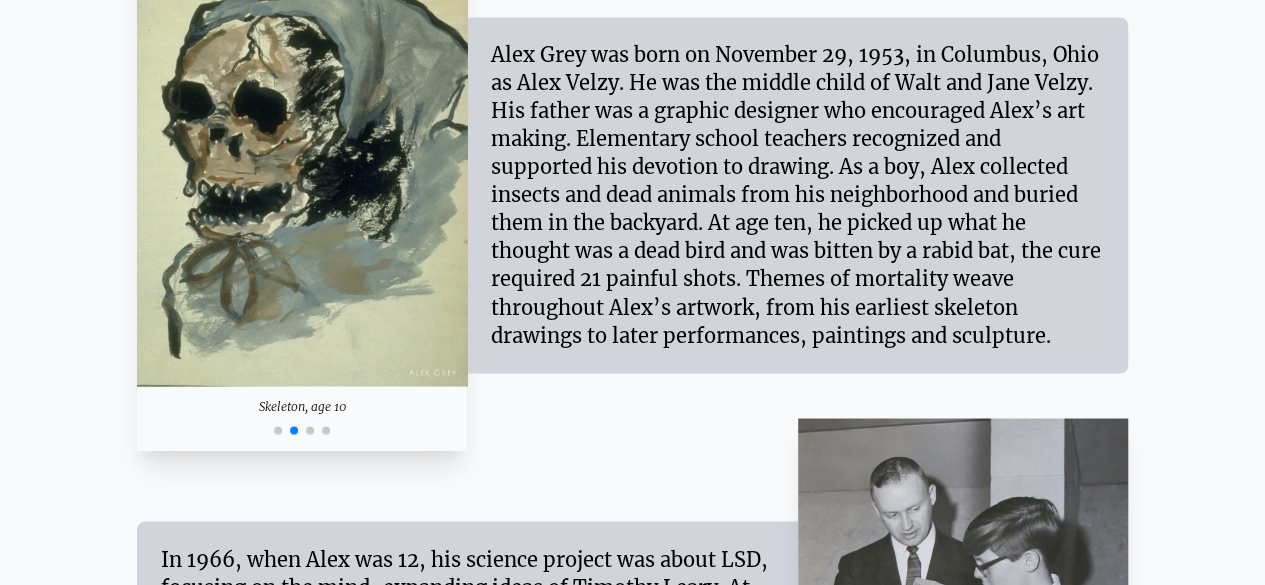 click at bounding box center (278, 430) 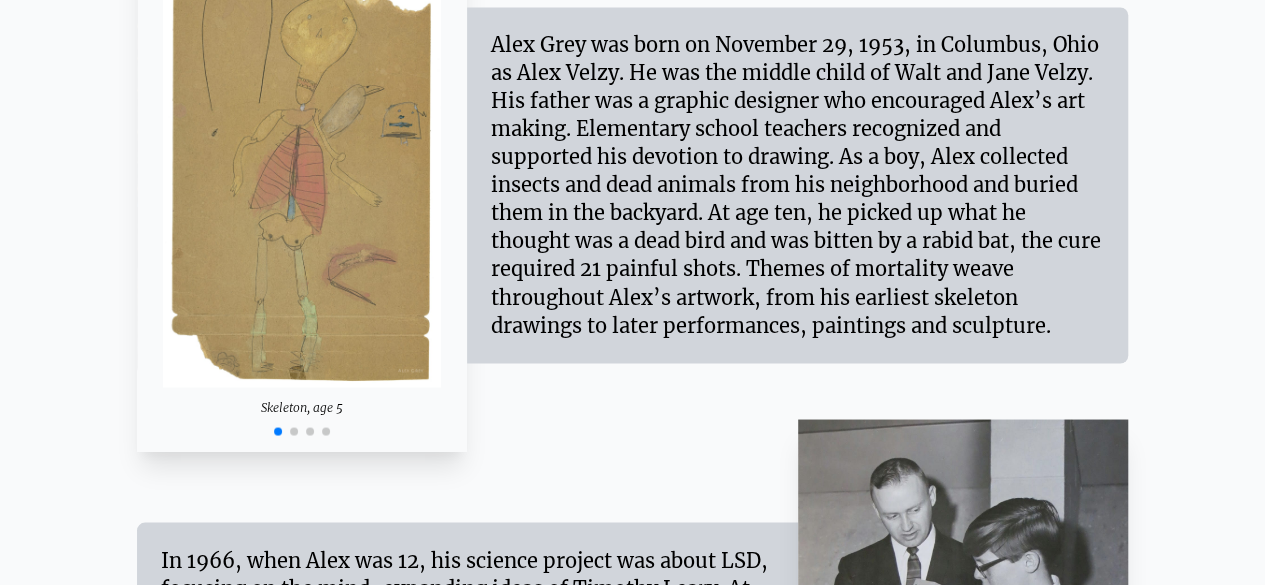 scroll, scrollTop: 1605, scrollLeft: 0, axis: vertical 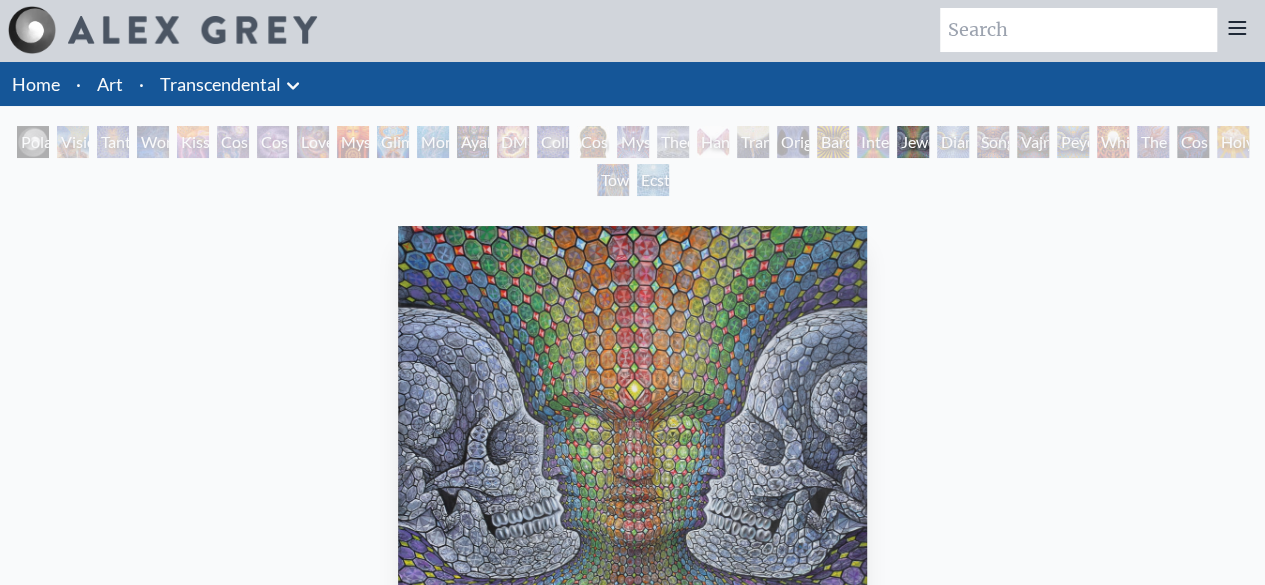 click on "Love is a Cosmic Force" at bounding box center [313, 142] 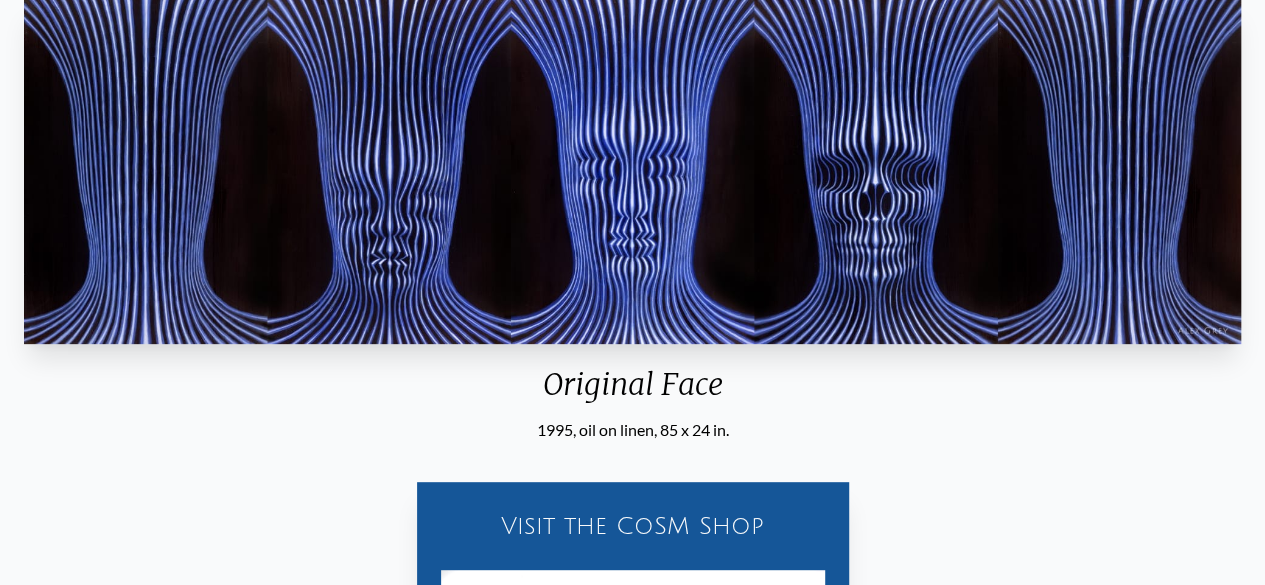 scroll, scrollTop: 230, scrollLeft: 0, axis: vertical 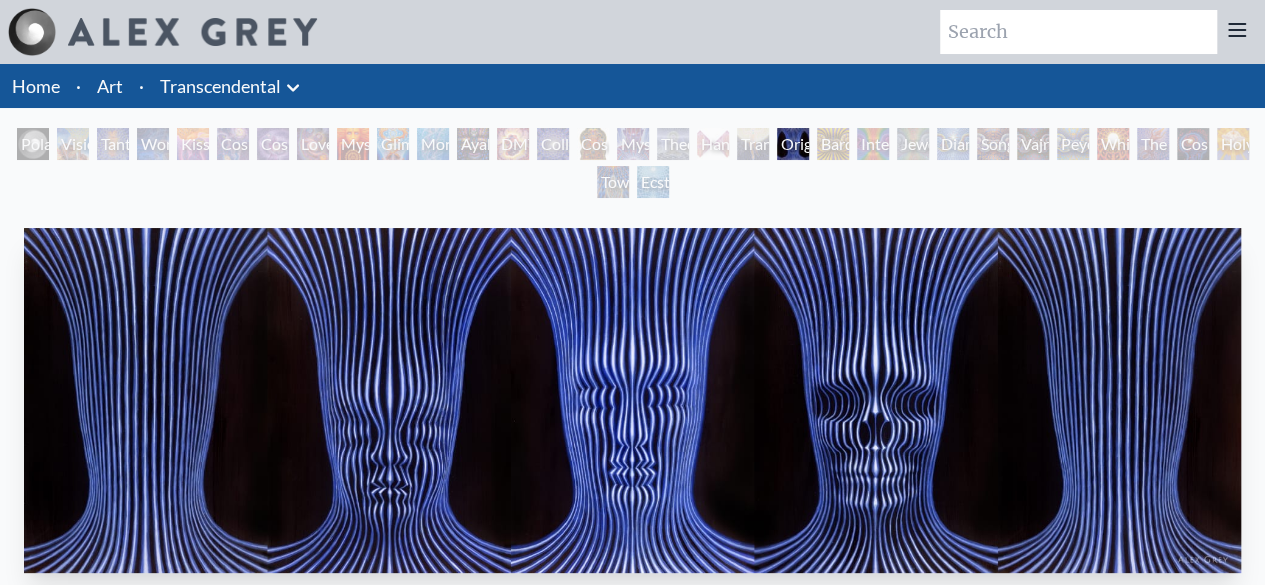 click on "Original Face" at bounding box center [793, 144] 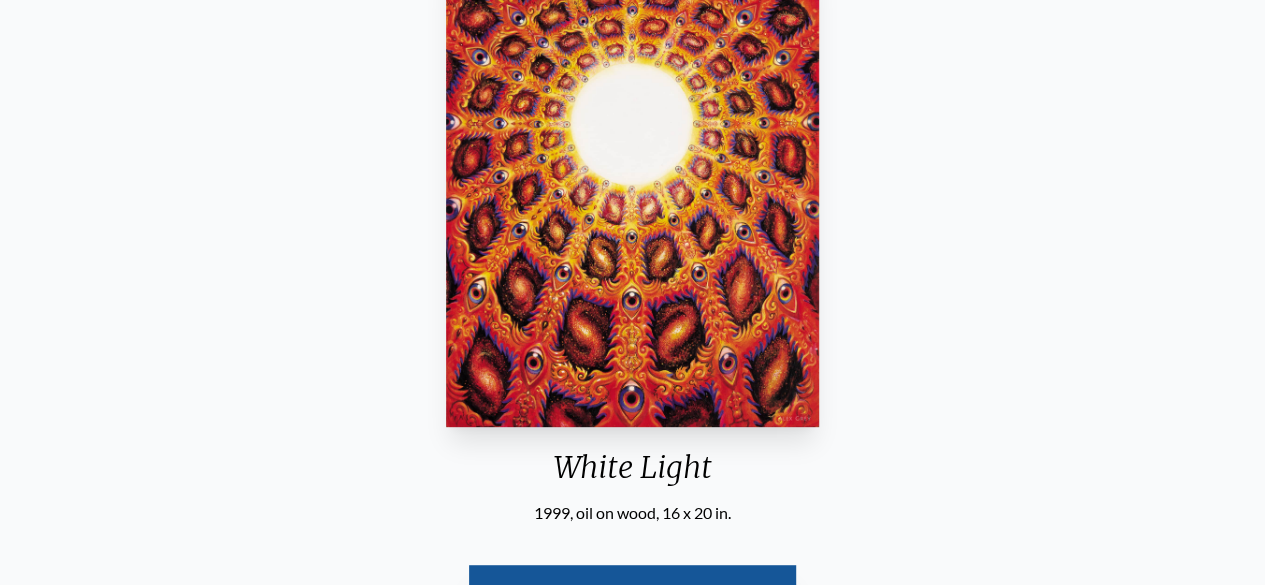 scroll, scrollTop: 276, scrollLeft: 0, axis: vertical 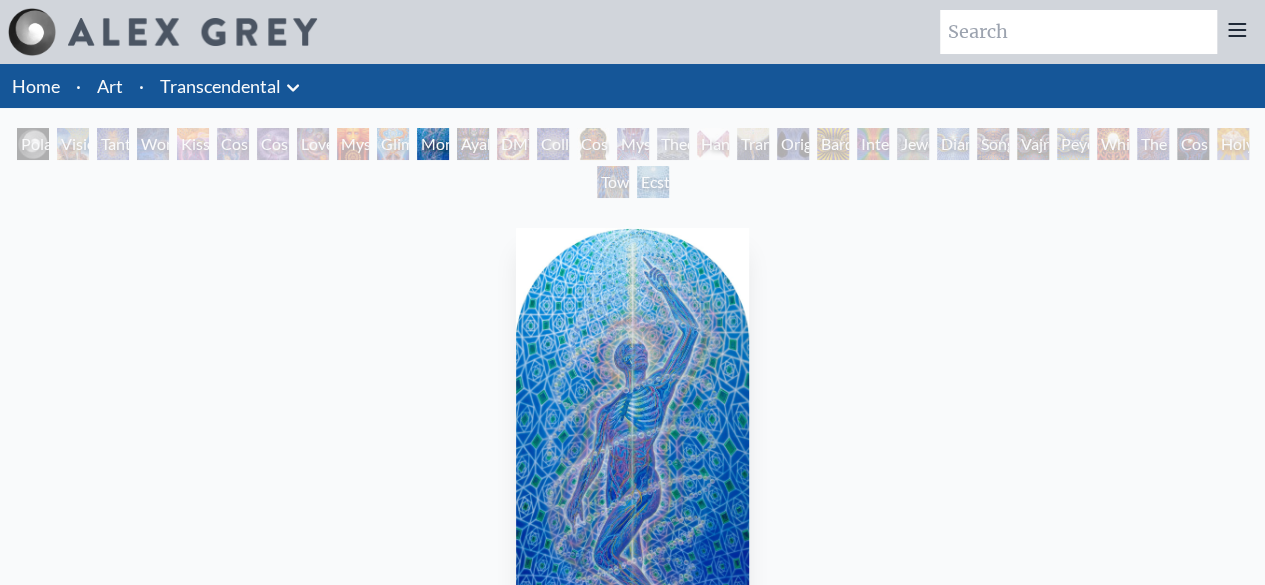 click on "Art" at bounding box center [110, 86] 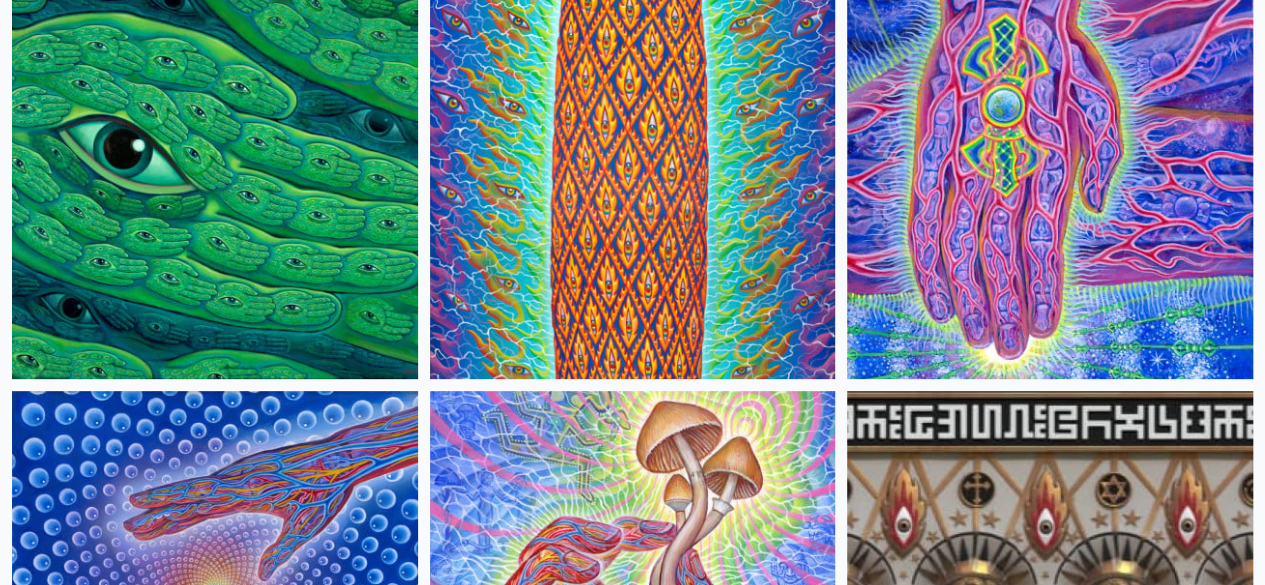 scroll, scrollTop: 178, scrollLeft: 0, axis: vertical 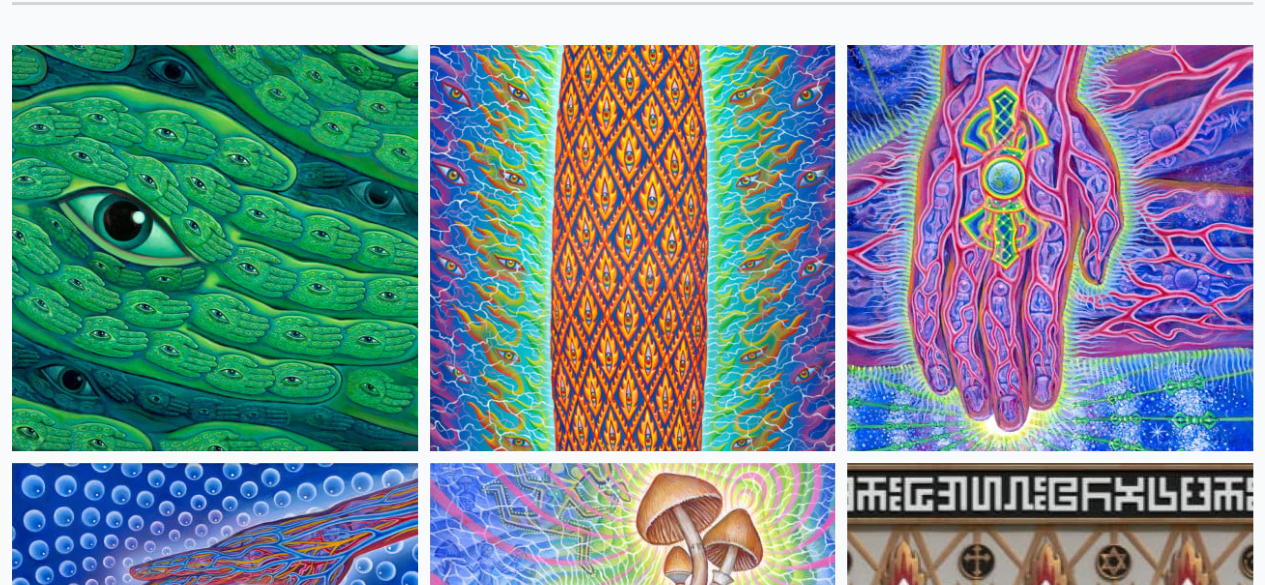 click at bounding box center (633, 248) 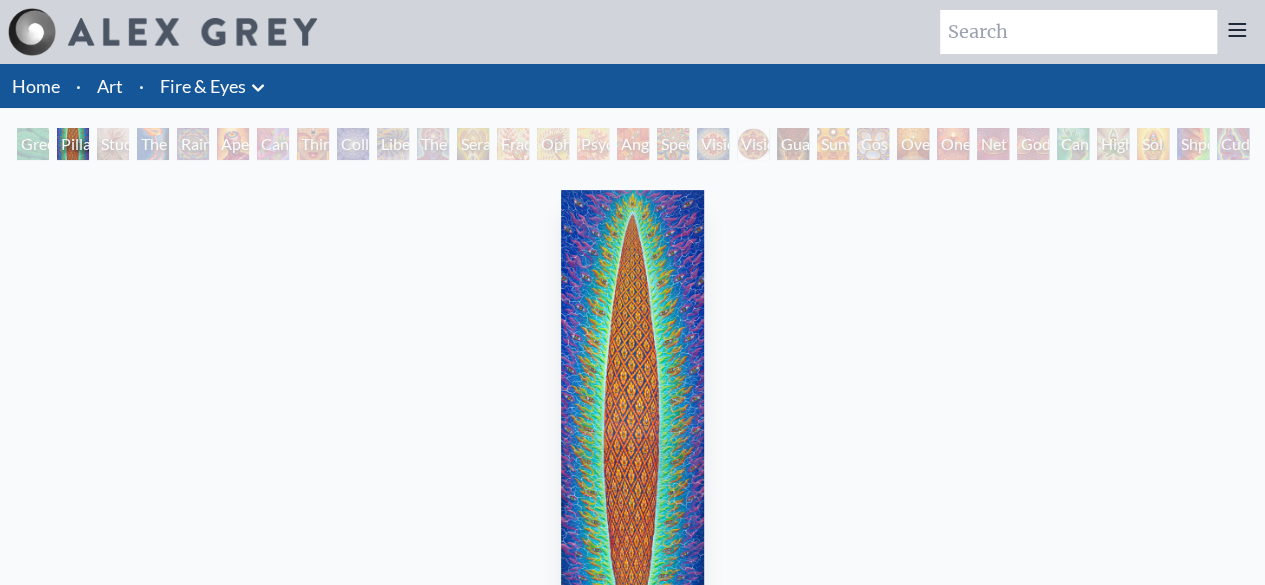 scroll, scrollTop: 104, scrollLeft: 0, axis: vertical 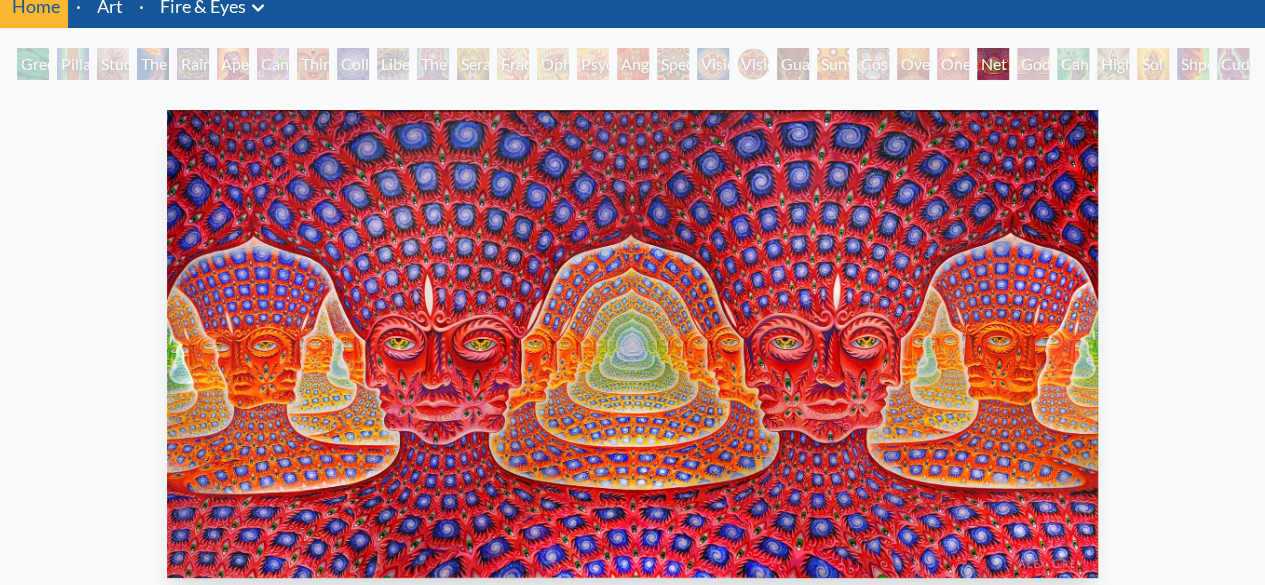 click on "Net of Being" at bounding box center [993, 64] 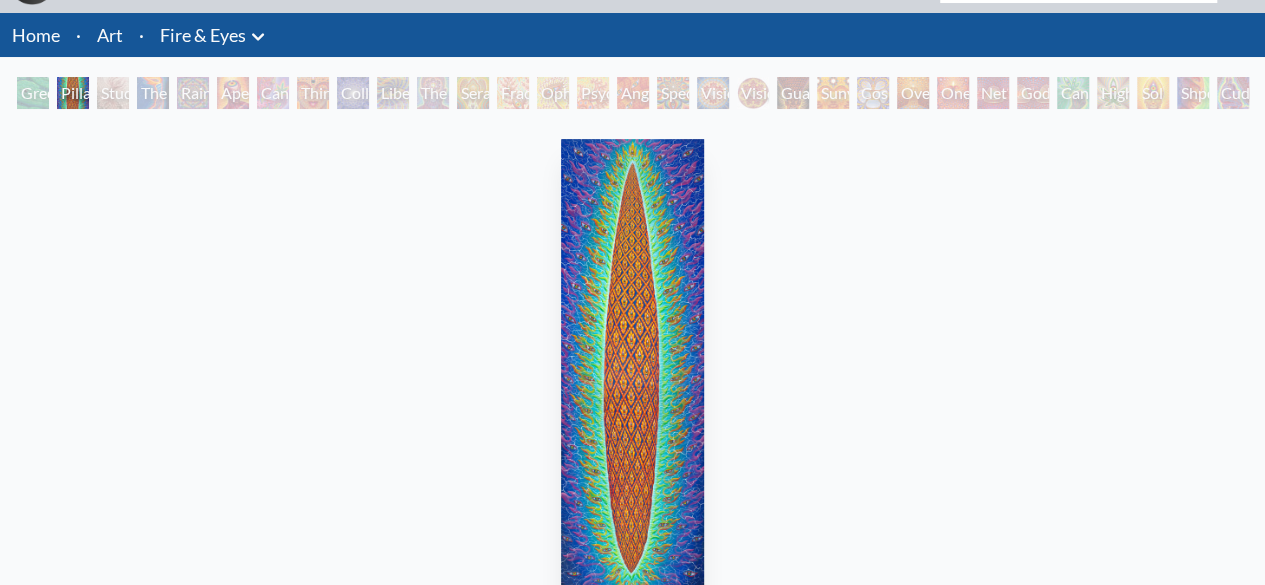 scroll, scrollTop: 0, scrollLeft: 0, axis: both 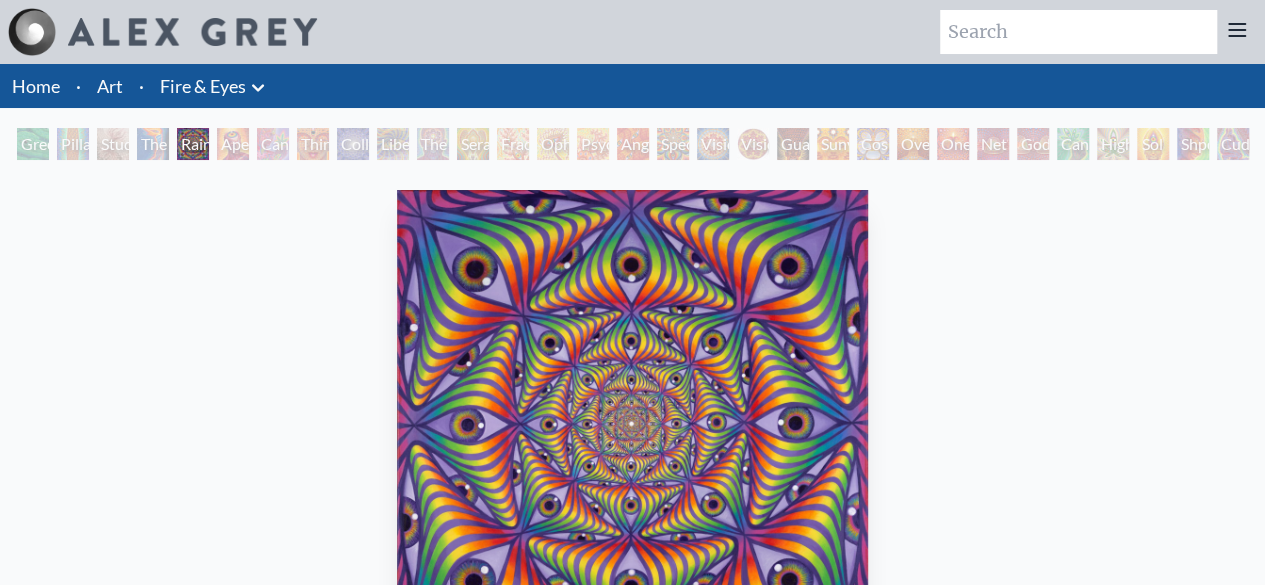 click on "·" at bounding box center [141, 86] 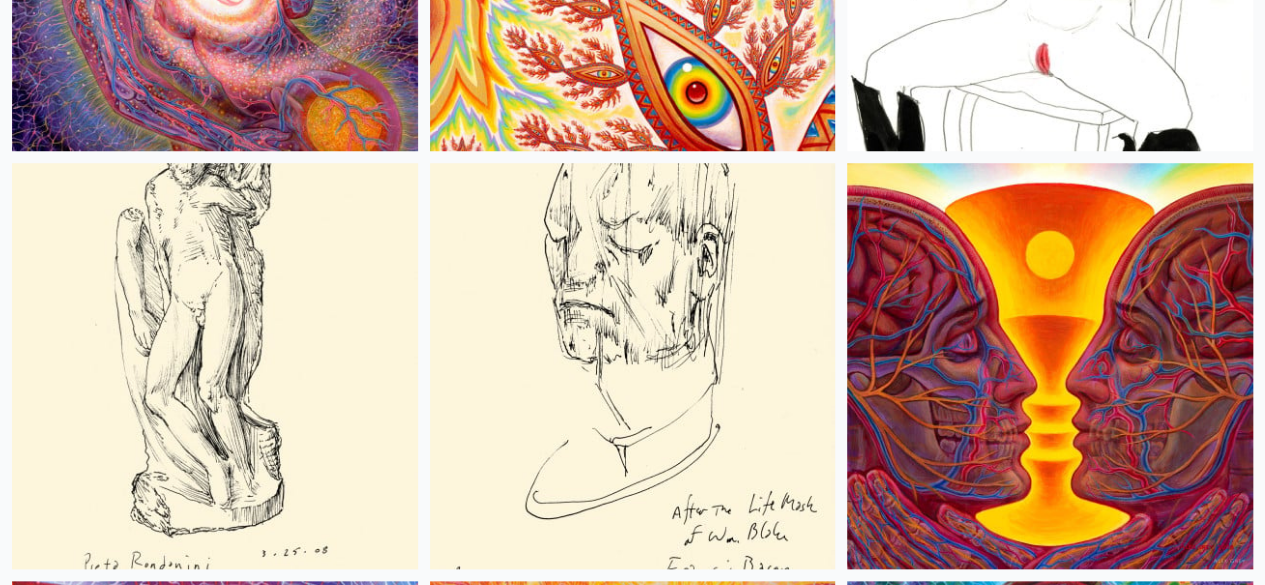 scroll, scrollTop: 12449, scrollLeft: 0, axis: vertical 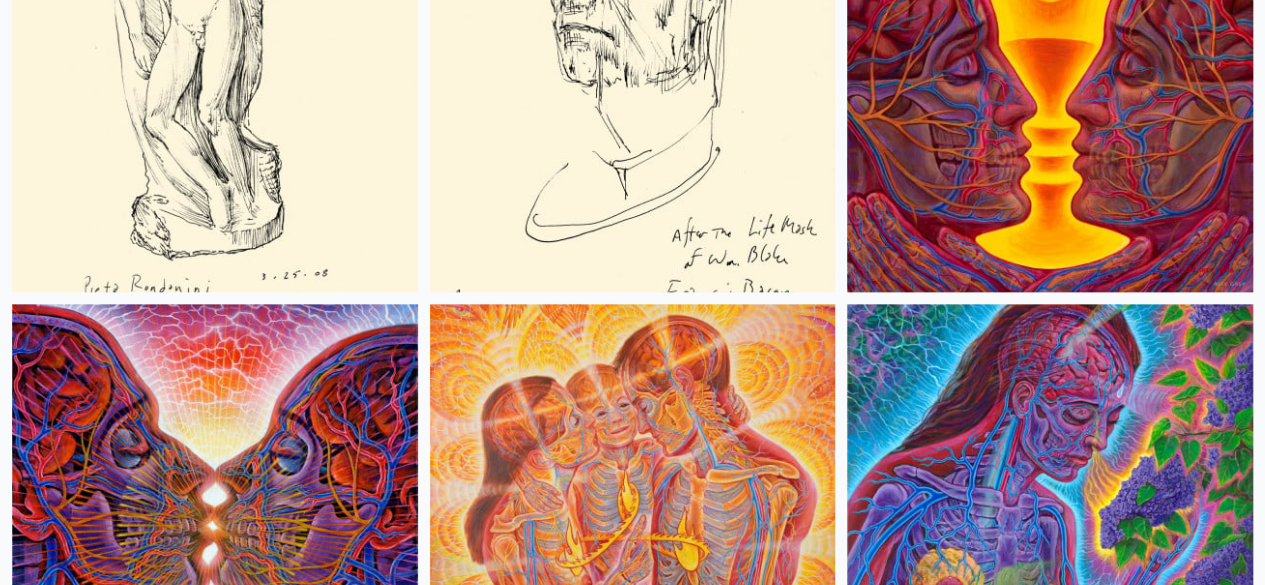 click at bounding box center [215, 10114] 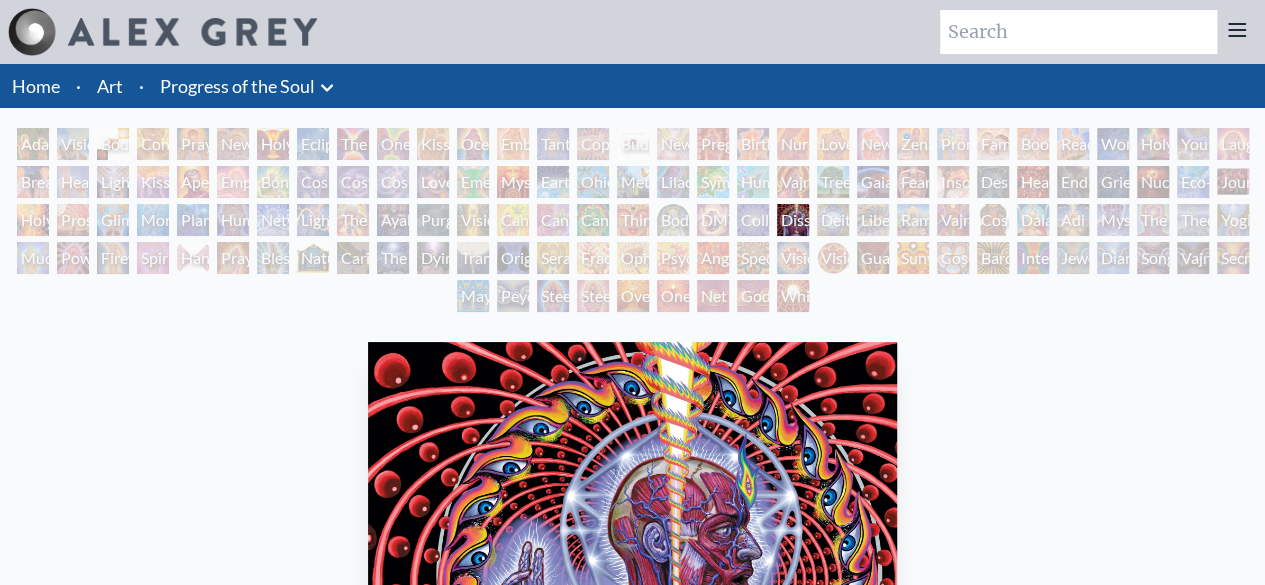scroll, scrollTop: 1, scrollLeft: 0, axis: vertical 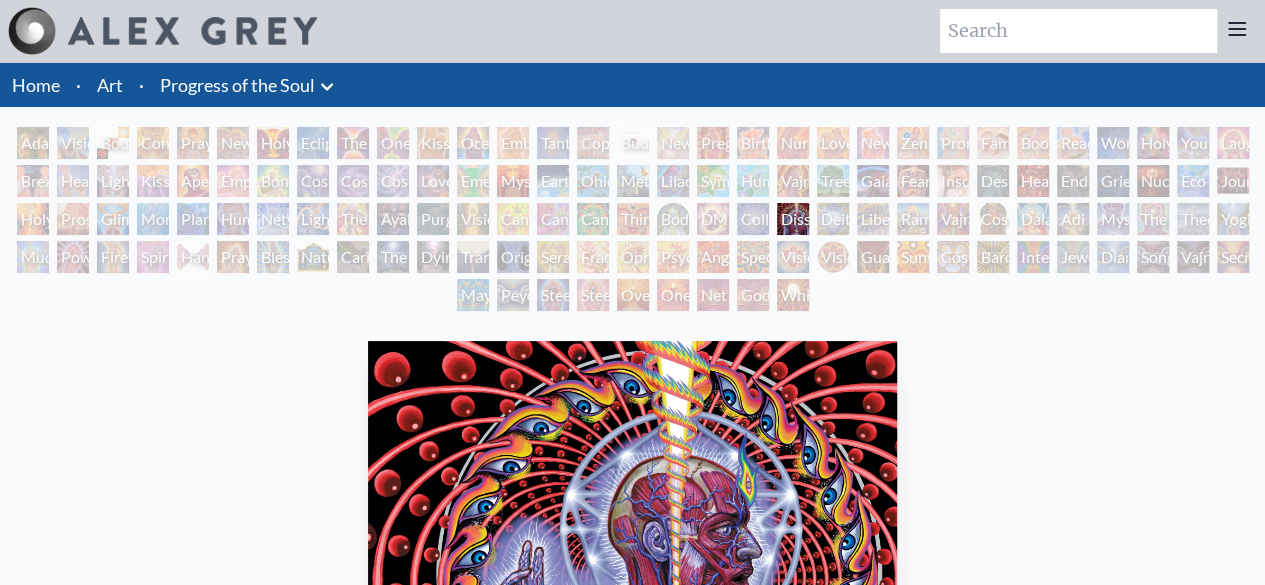 click at bounding box center [1078, 31] 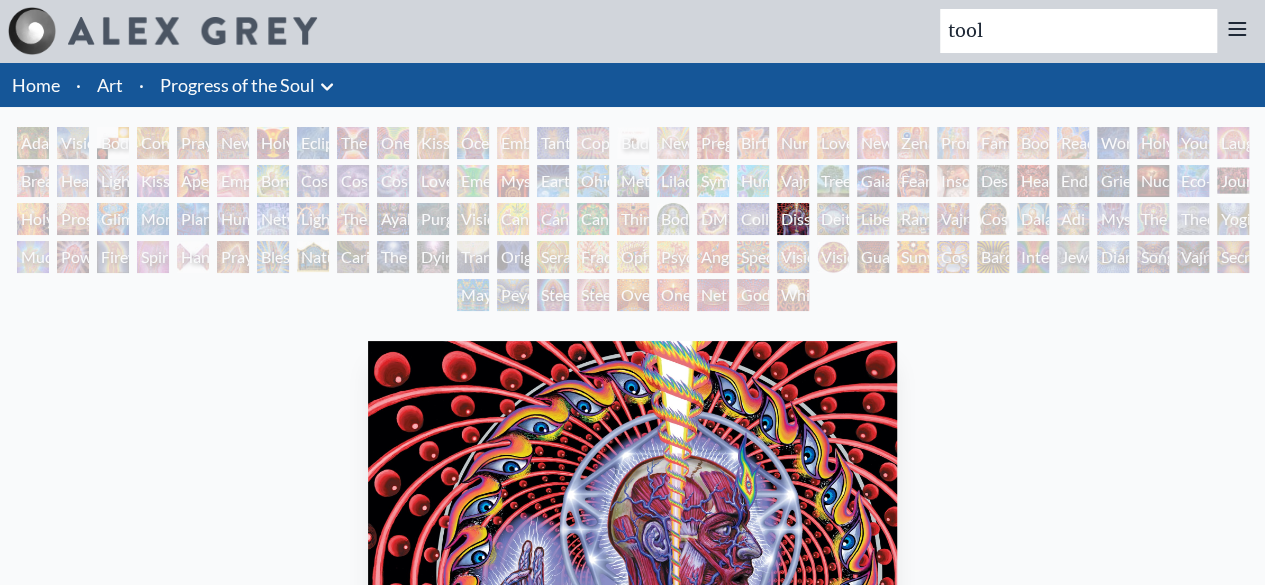 type on "tool" 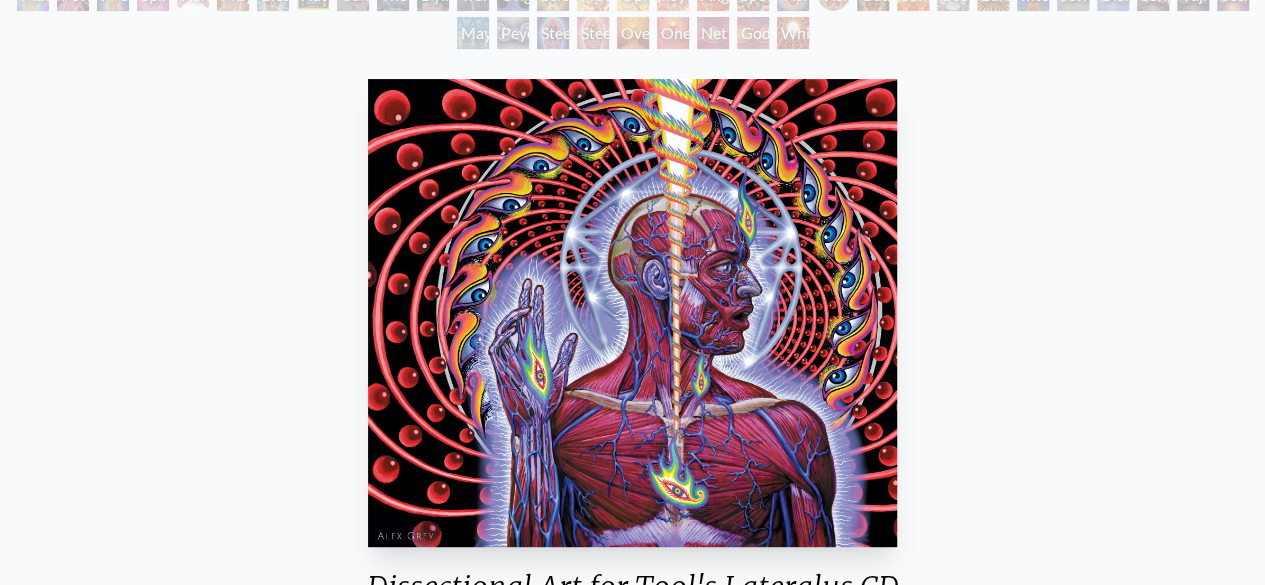 scroll, scrollTop: 471, scrollLeft: 0, axis: vertical 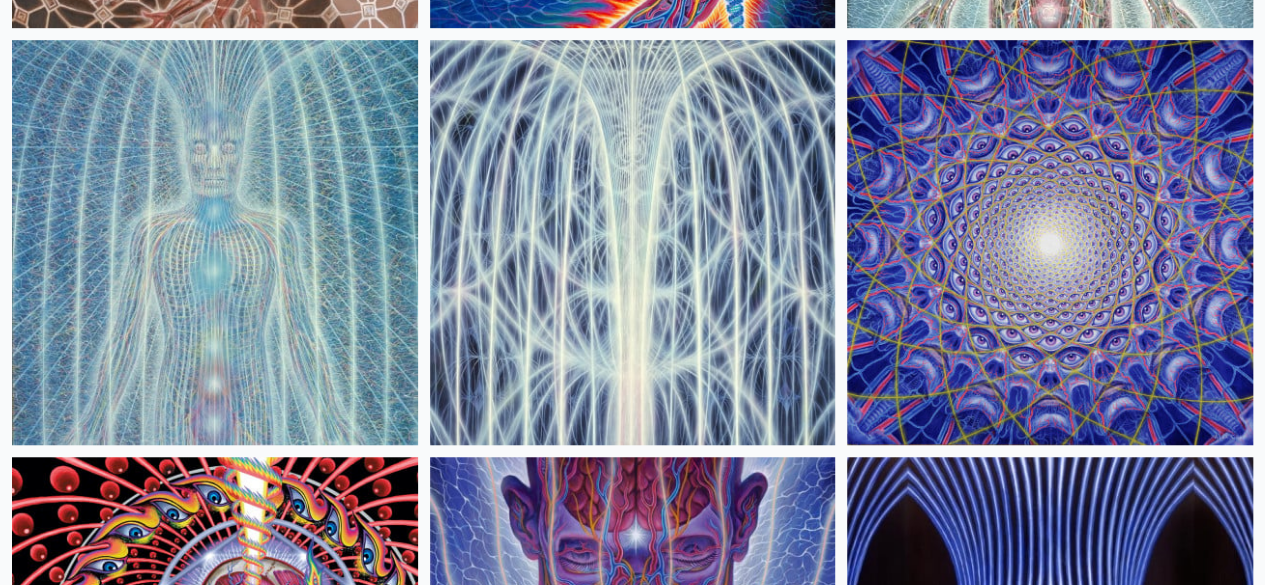 click at bounding box center [215, 660] 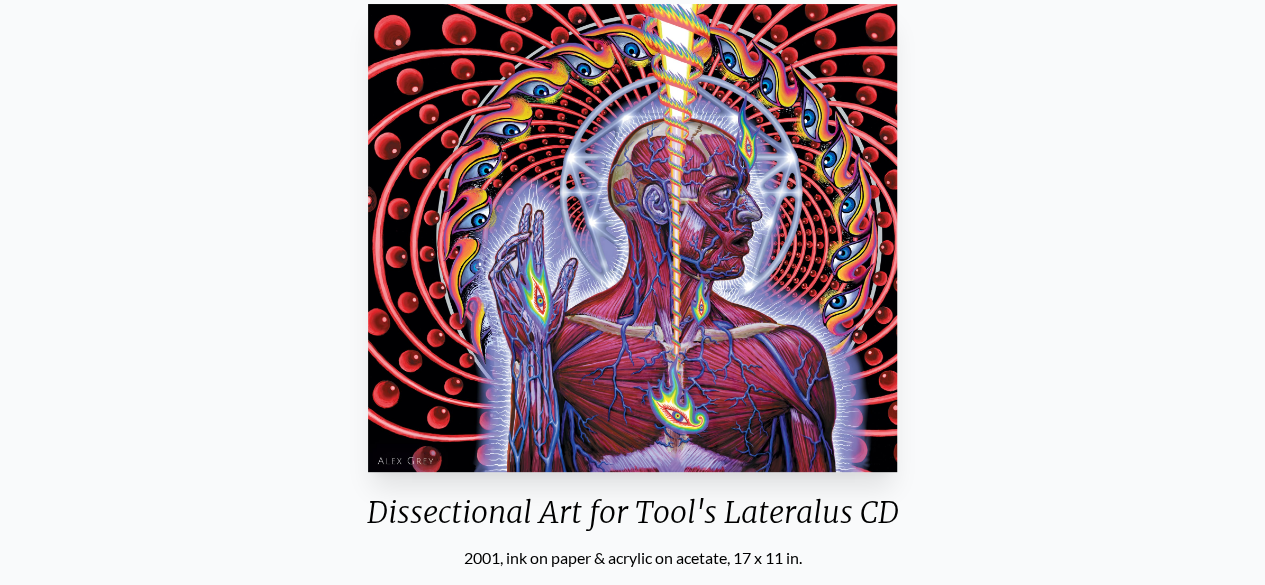 scroll, scrollTop: 0, scrollLeft: 0, axis: both 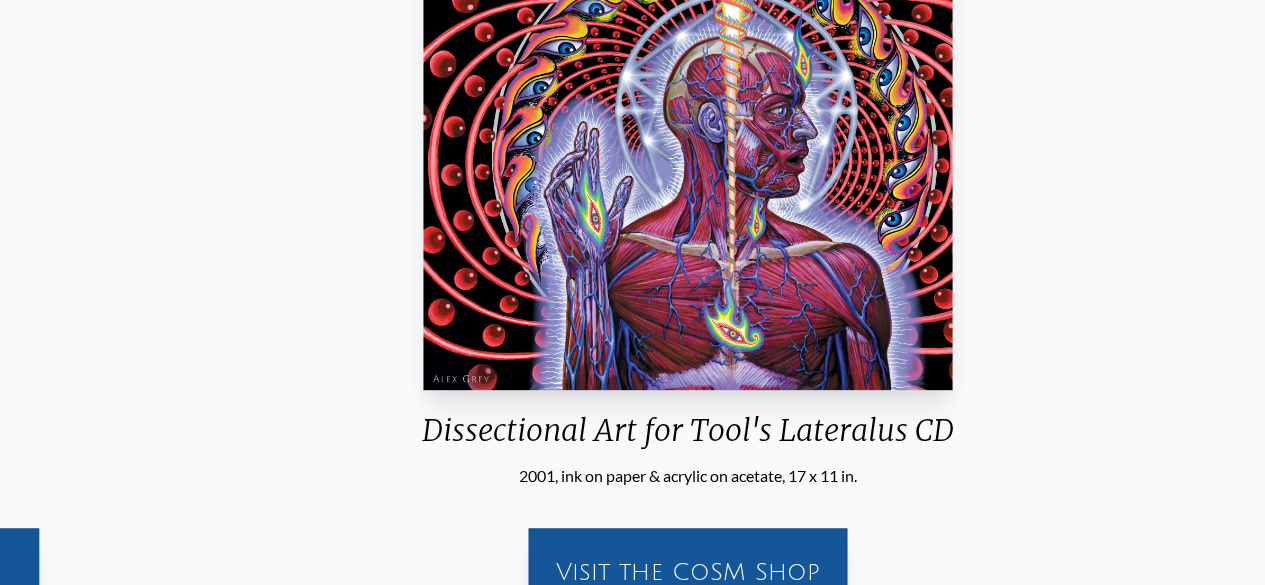 click on "Dissectional Art for Tool's Lateralus CD" at bounding box center (688, 438) 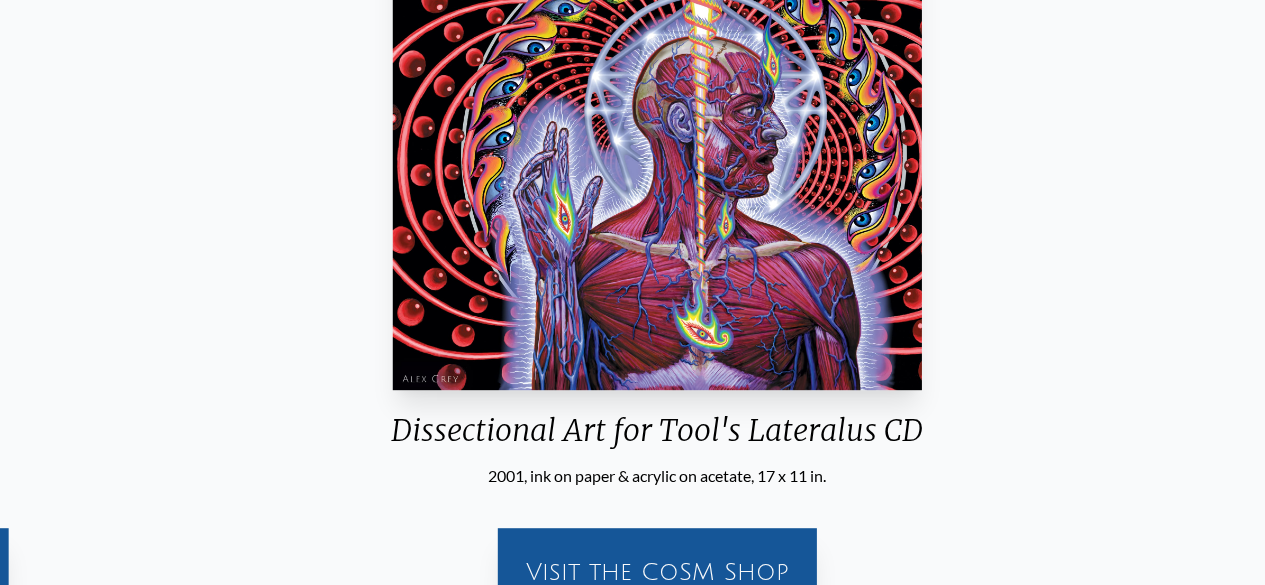 click on "Dissectional Art for Tool's Lateralus CD" at bounding box center [657, 438] 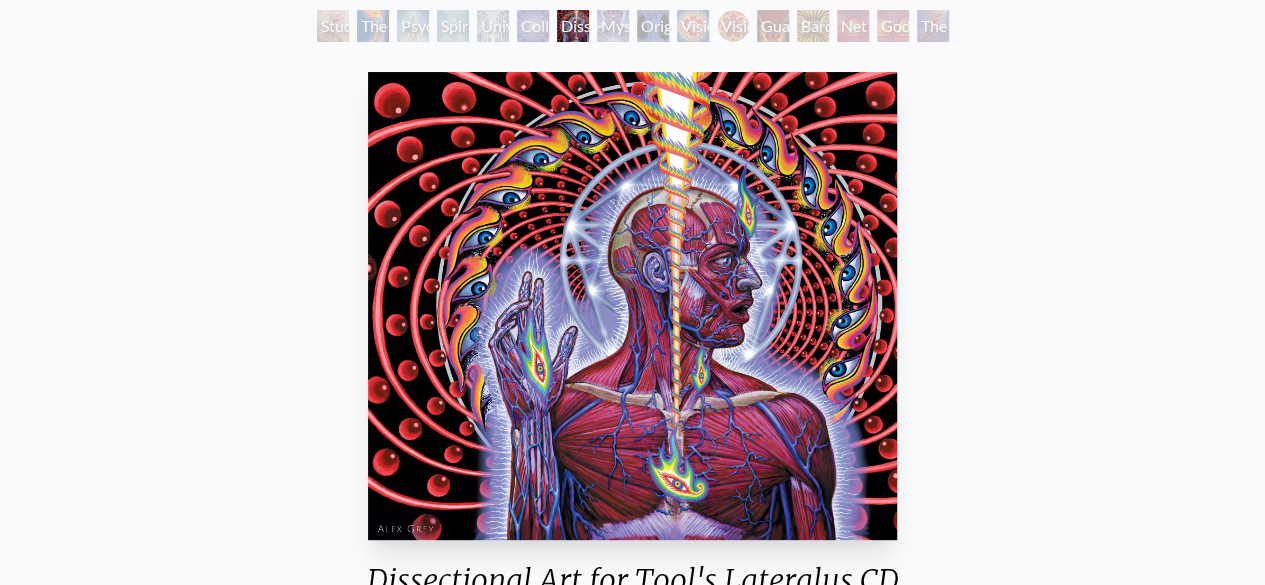 scroll, scrollTop: 0, scrollLeft: 0, axis: both 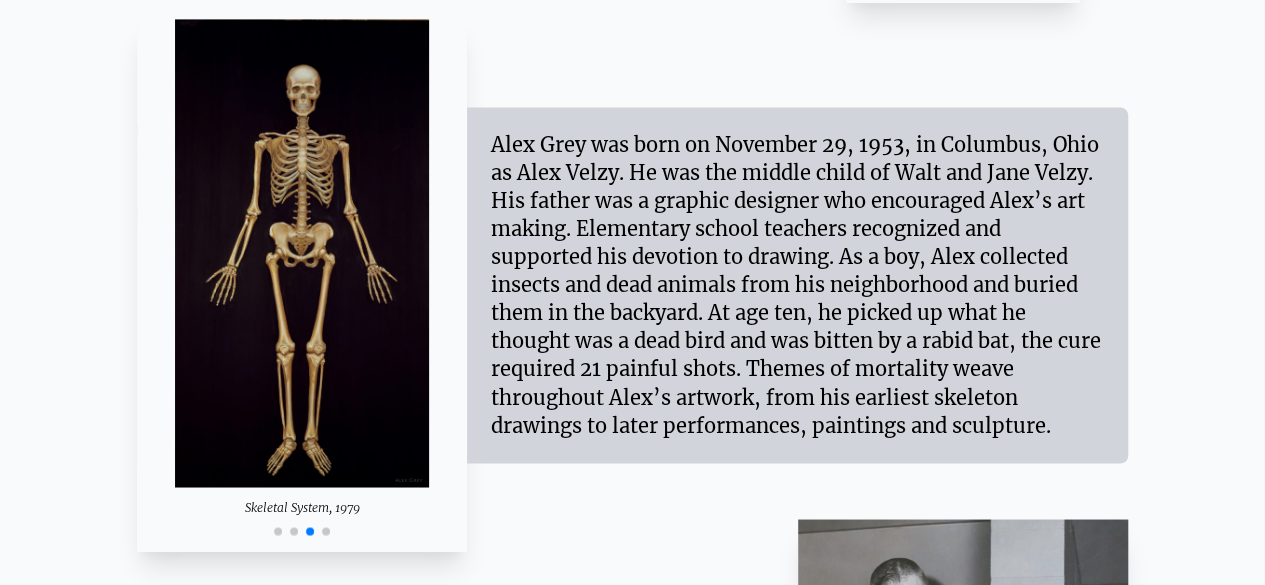 click at bounding box center (278, 531) 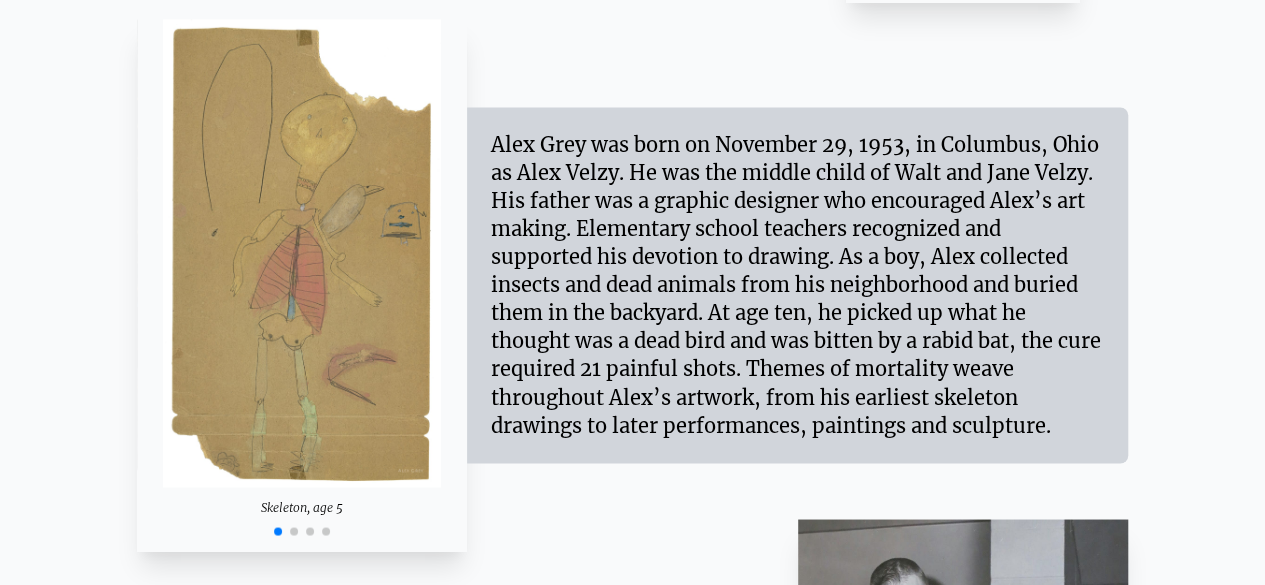 click on "Alex Grey was born on November 29, 1953, in Columbus, Ohio as Alex Velzy.
He was the middle child of Walt and Jane Velzy. His father was a graphic designer who encouraged Alex’s art making.
Elementary school teachers recognized and supported his devotion to drawing.
As a boy, Alex collected insects and dead animals from his neighborhood and buried them in the backyard.
At age ten, he picked up what he thought was a dead bird and was bitten by a rabid bat, the cure required 21 painful shots.
Themes of mortality weave throughout Alex’s artwork, from his earliest skeleton drawings to later performances, paintings and sculpture." at bounding box center [797, 285] 